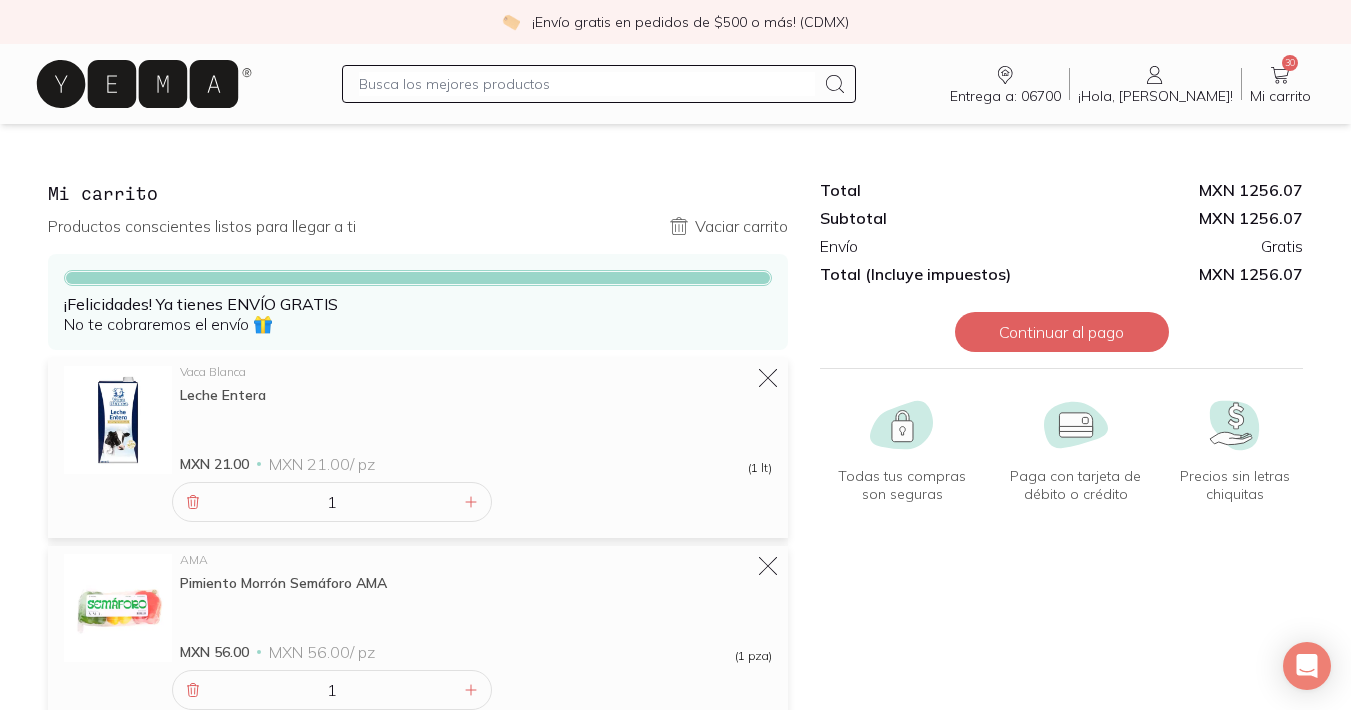 scroll, scrollTop: 0, scrollLeft: 0, axis: both 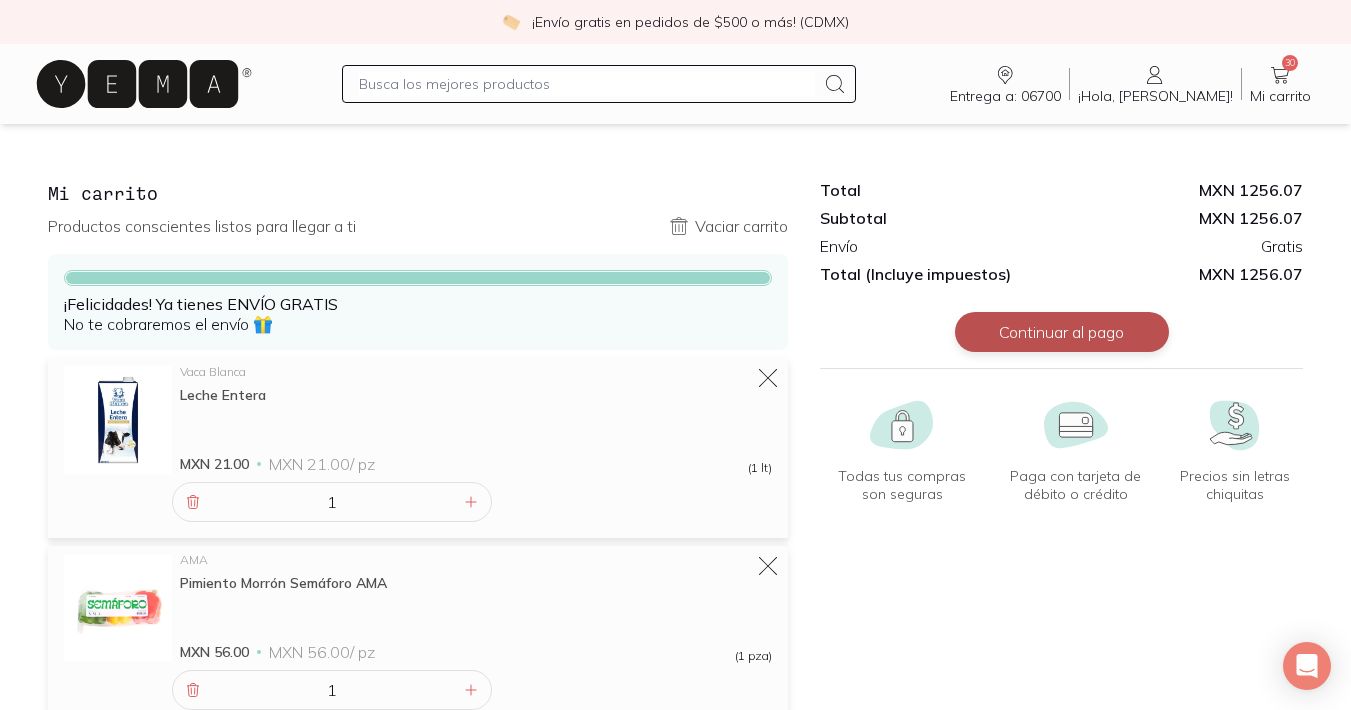 click on "Continuar al pago" at bounding box center [1062, 332] 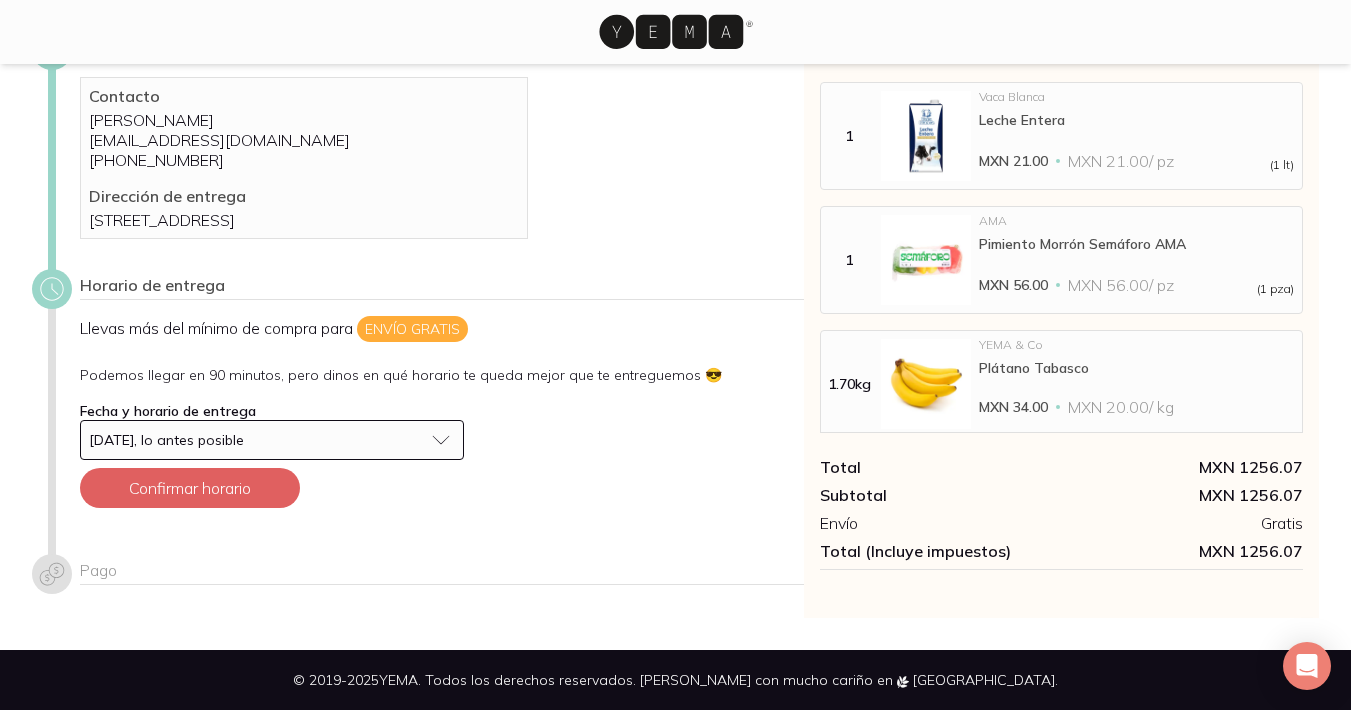 scroll, scrollTop: 118, scrollLeft: 0, axis: vertical 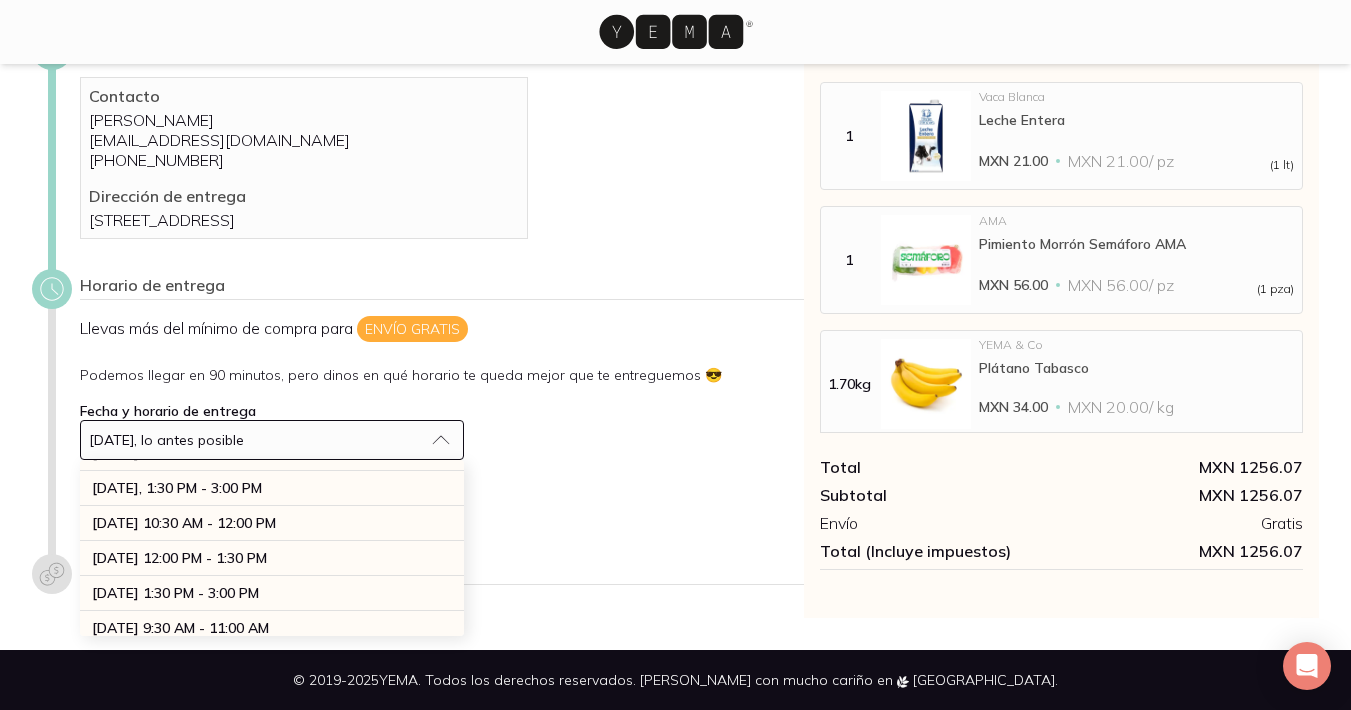 click on "Llevas más del mínimo de compra para   Envío gratis Podemos llegar en 90 minutos, pero dinos en qué horario te queda mejor que te entreguemos   😎 Fecha y horario de entrega [DATE], lo antes posible [DATE], lo antes posible [DATE], 2:30 PM - 4:00 PM [DATE], 4:00 PM - 5:30 PM [DATE], 5:30 PM - 7:00 PM [DATE], 10:30 AM - 12:00 PM [DATE], 12:00 PM - 1:30 PM [DATE], 1:30 PM - 3:00 PM [DATE] 10:30 AM - 12:00 PM [DATE], 12:00 PM - 1:30 PM [DATE], 1:30 PM - 3:00 PM [DATE] 9:30 AM - 11:00 AM [DATE], 11:00 AM - 12:30 PM [DATE], 12:30 PM - 2:00 PM [DATE], 2:00 PM - 3:30 PM [DATE], 3:30 PM - 5:00 PM [DATE], 5:00 PM - 6:30 PM [DATE], 6:30 PM - 8:00 PM Confirmar horario" at bounding box center (442, 420) 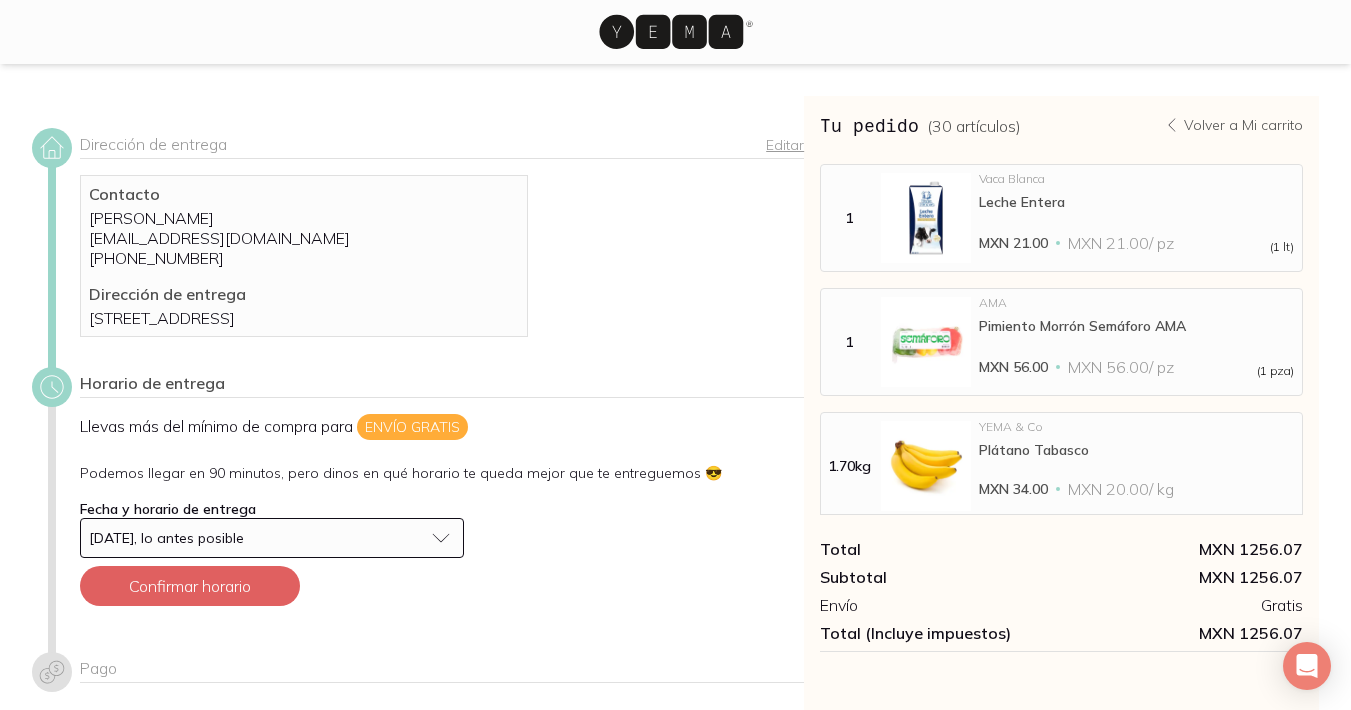 scroll, scrollTop: 0, scrollLeft: 0, axis: both 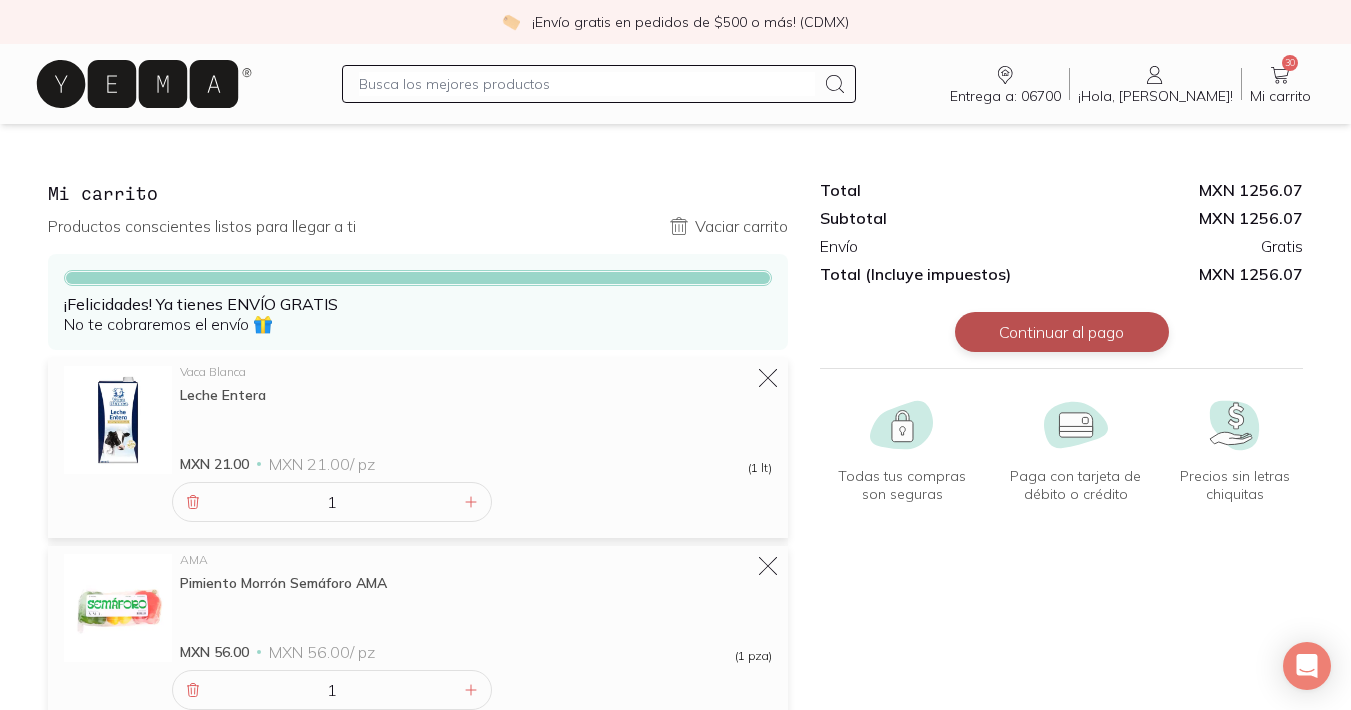 click on "Continuar al pago" at bounding box center (1062, 332) 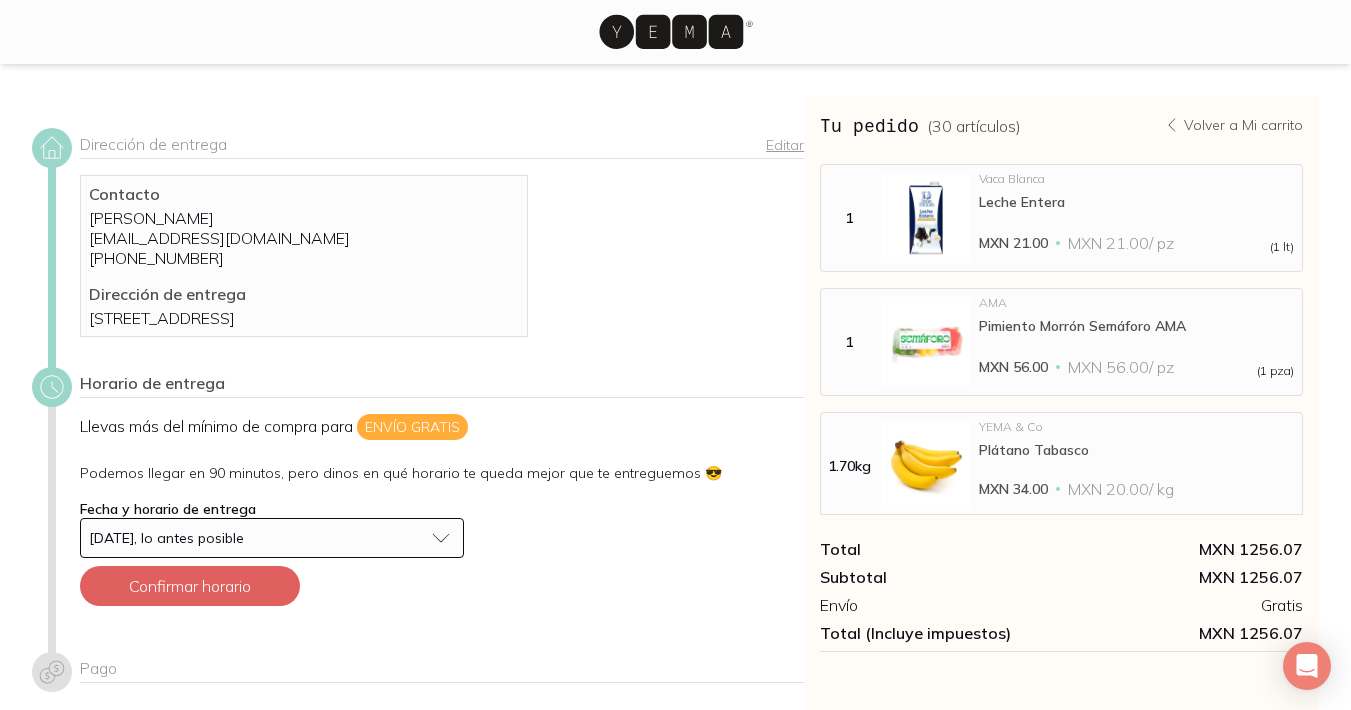 scroll, scrollTop: 0, scrollLeft: 0, axis: both 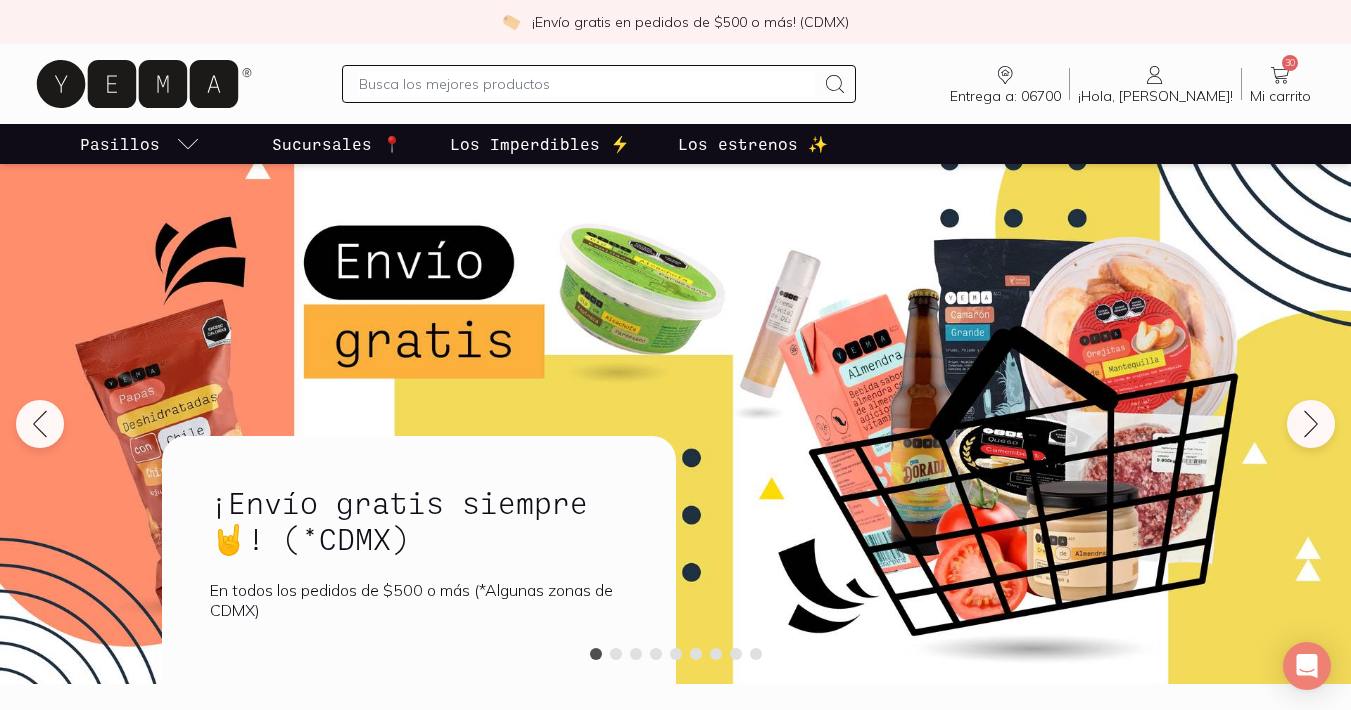 click 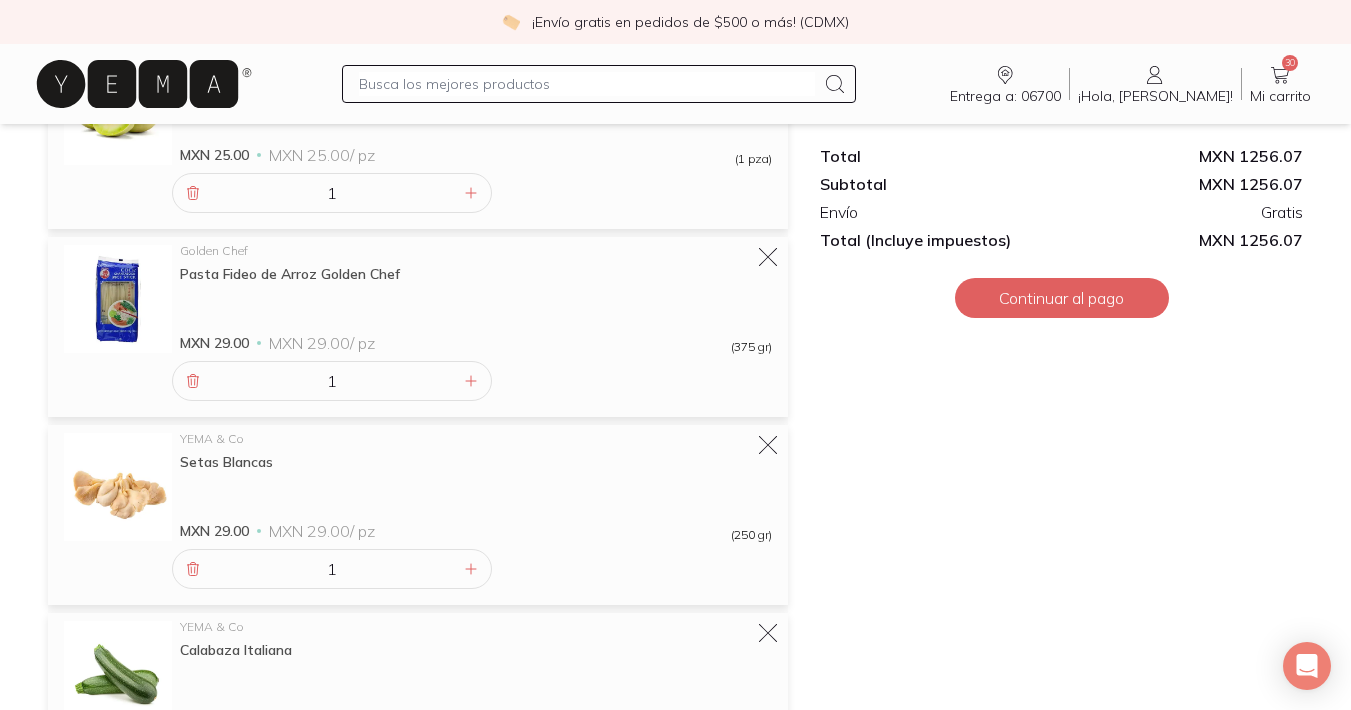 scroll, scrollTop: 1833, scrollLeft: 0, axis: vertical 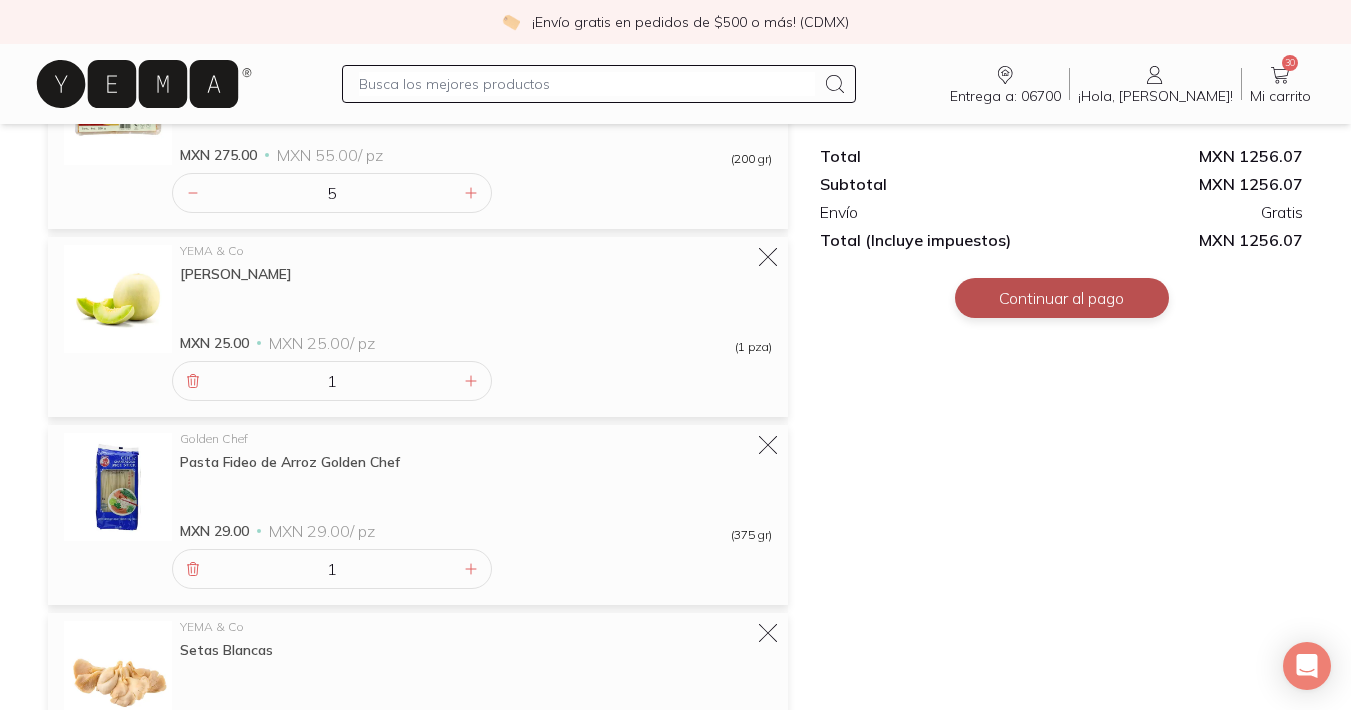 click on "Continuar al pago" at bounding box center [1062, 298] 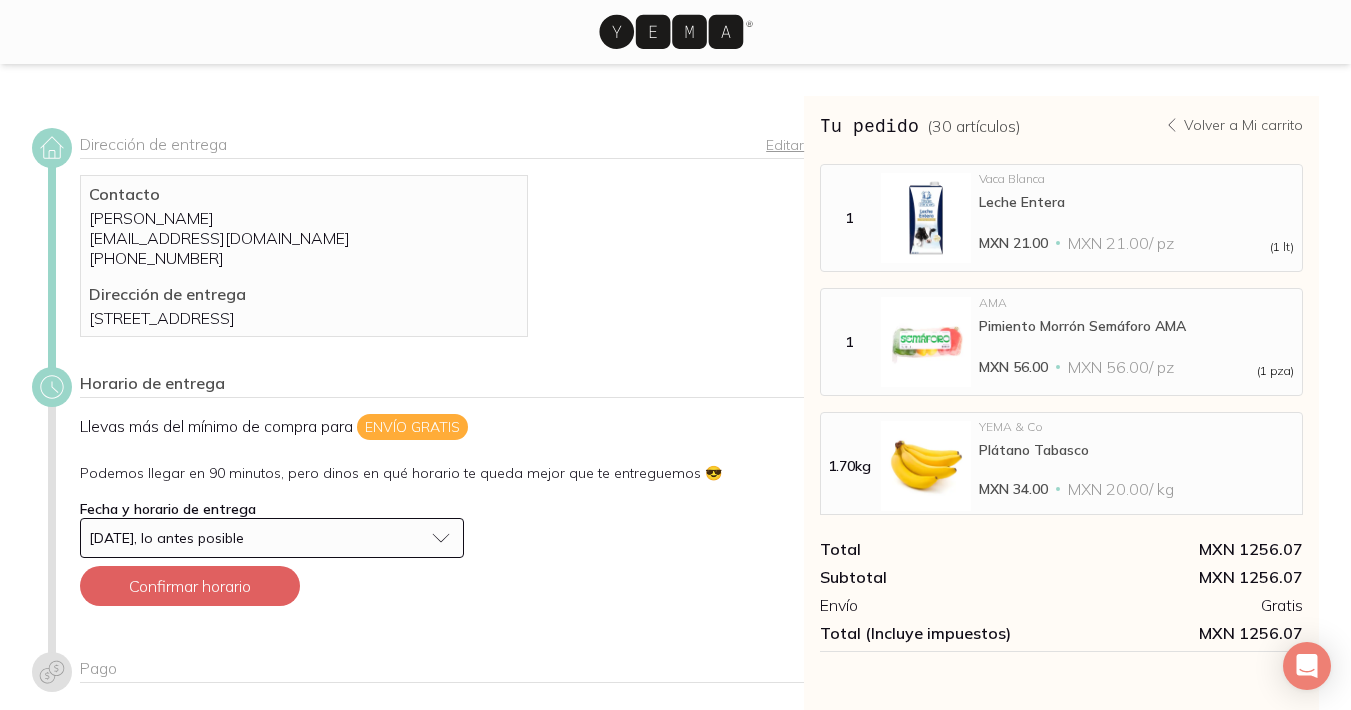 scroll, scrollTop: 0, scrollLeft: 0, axis: both 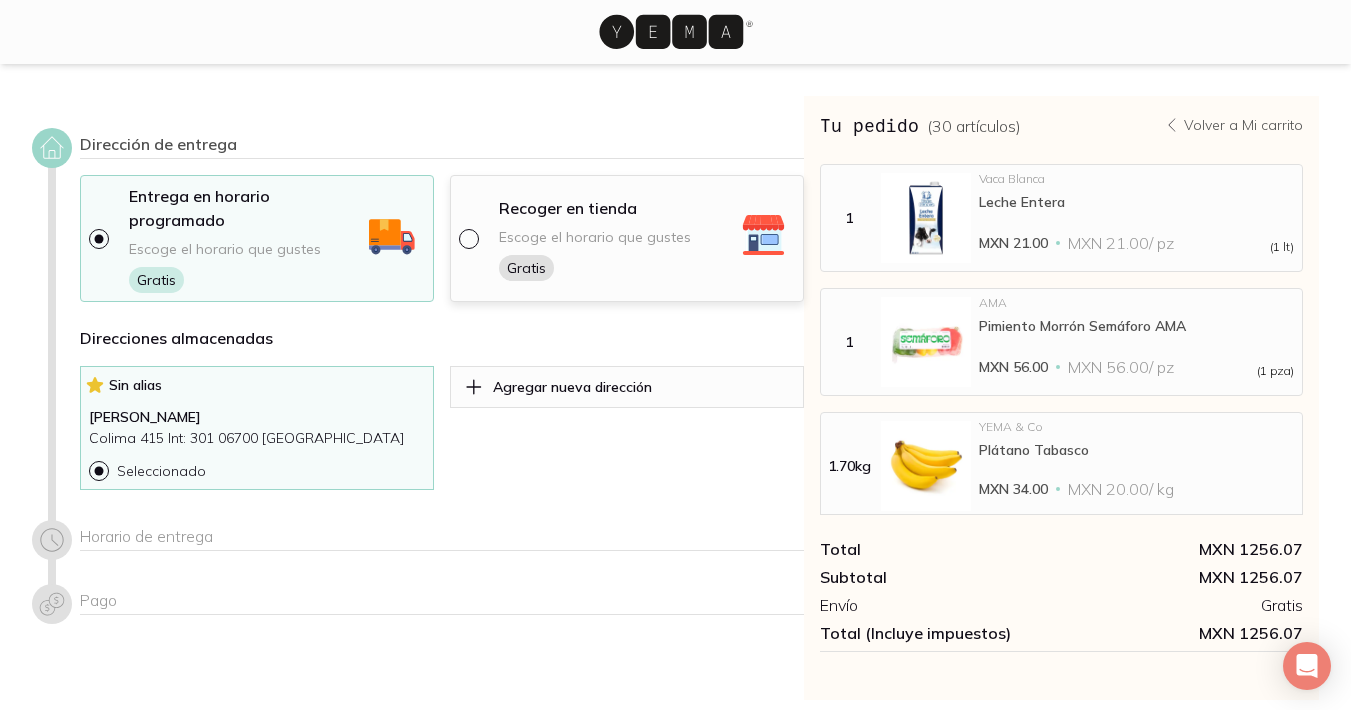 click at bounding box center (467, 237) 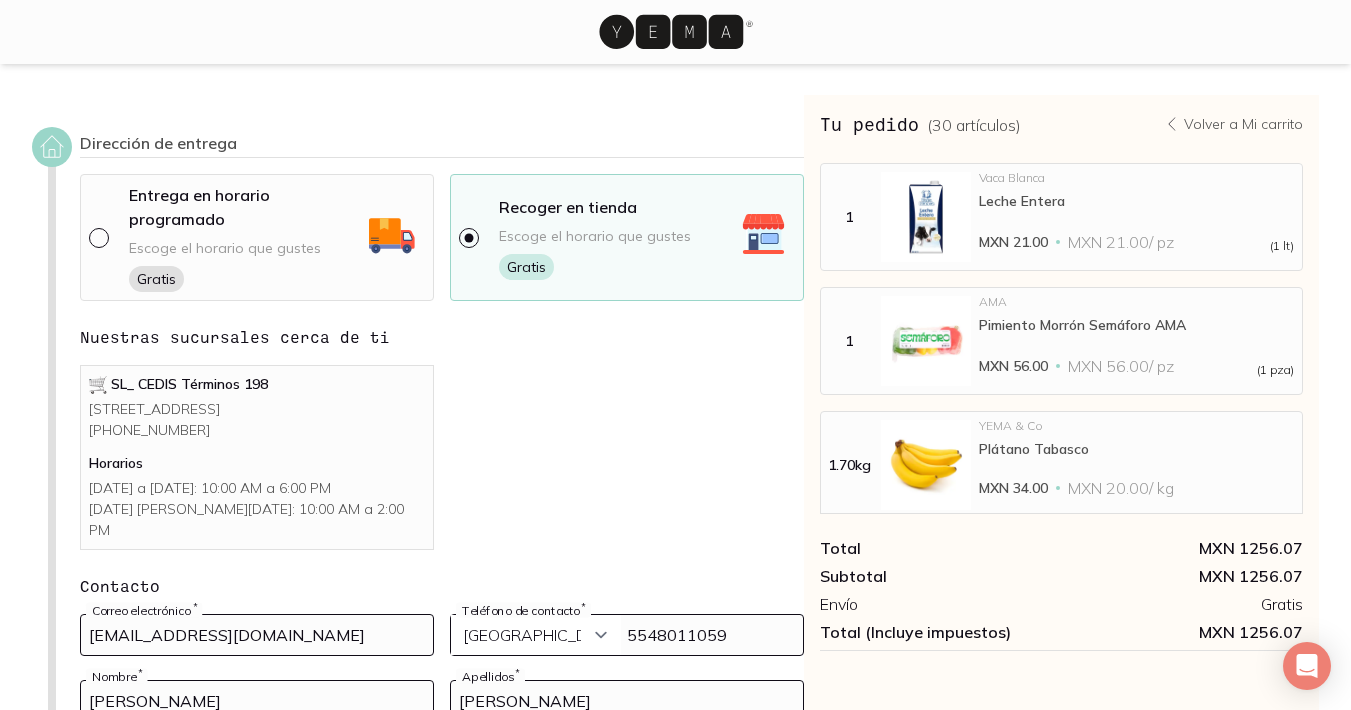 scroll, scrollTop: 27, scrollLeft: 0, axis: vertical 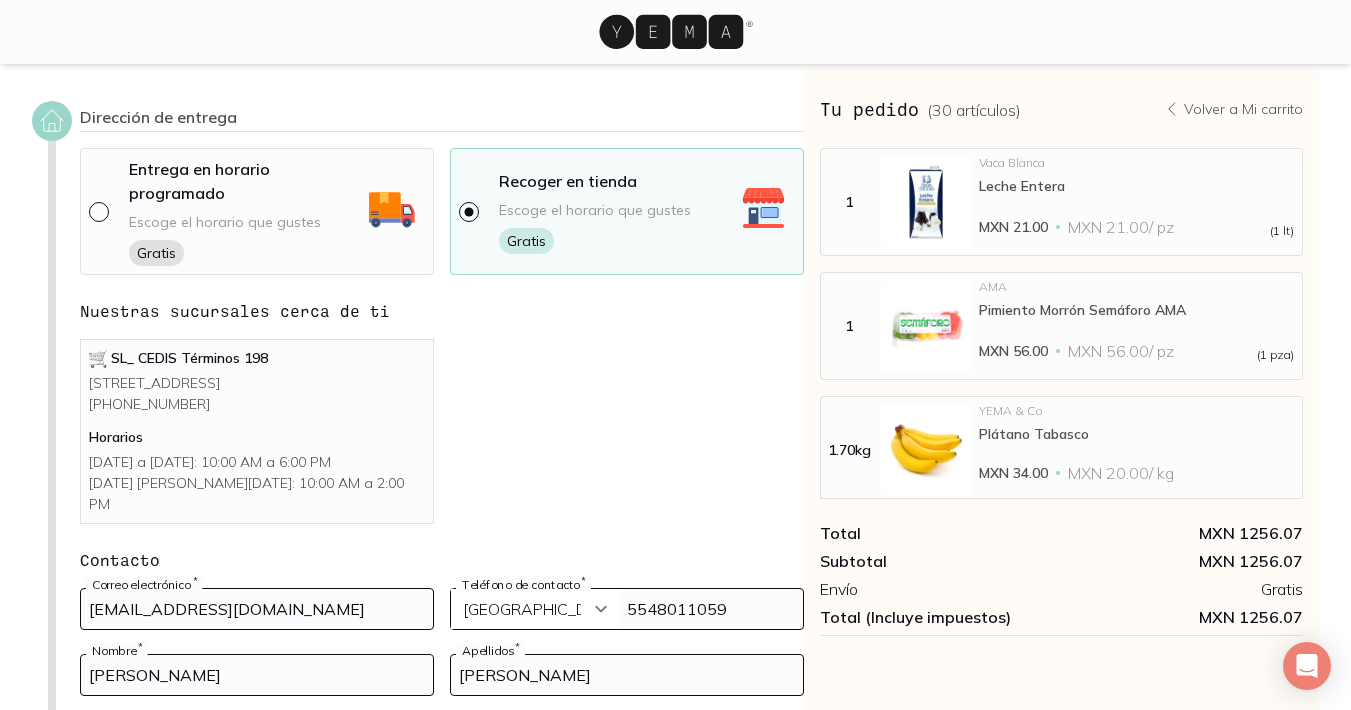 drag, startPoint x: 255, startPoint y: 406, endPoint x: 71, endPoint y: 383, distance: 185.43193 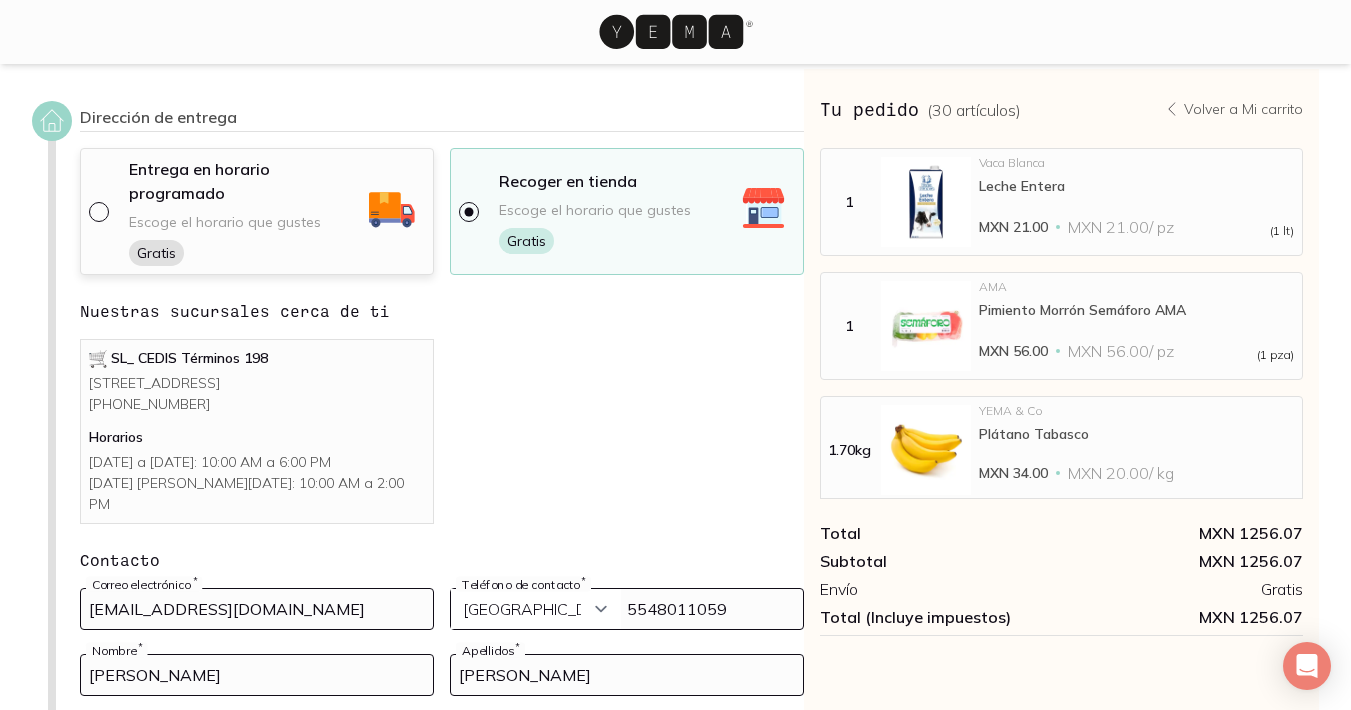 click at bounding box center (103, 212) 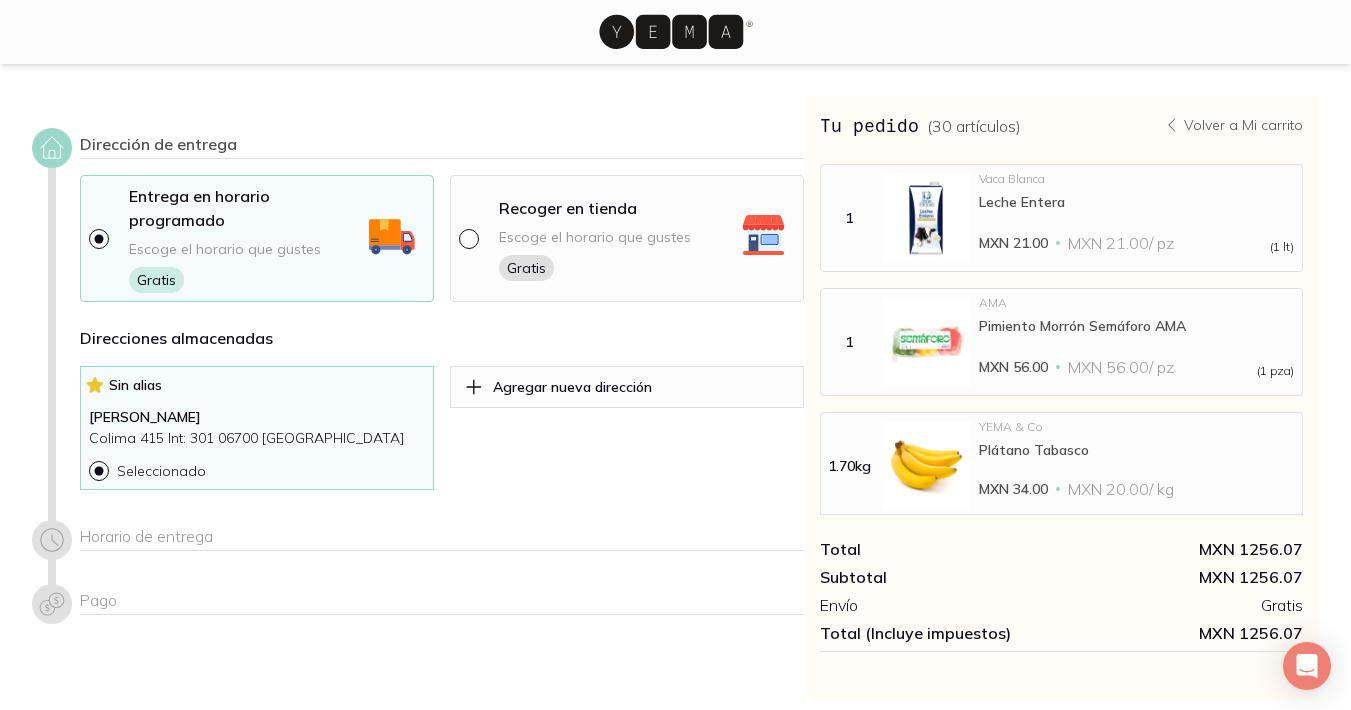 scroll, scrollTop: 0, scrollLeft: 0, axis: both 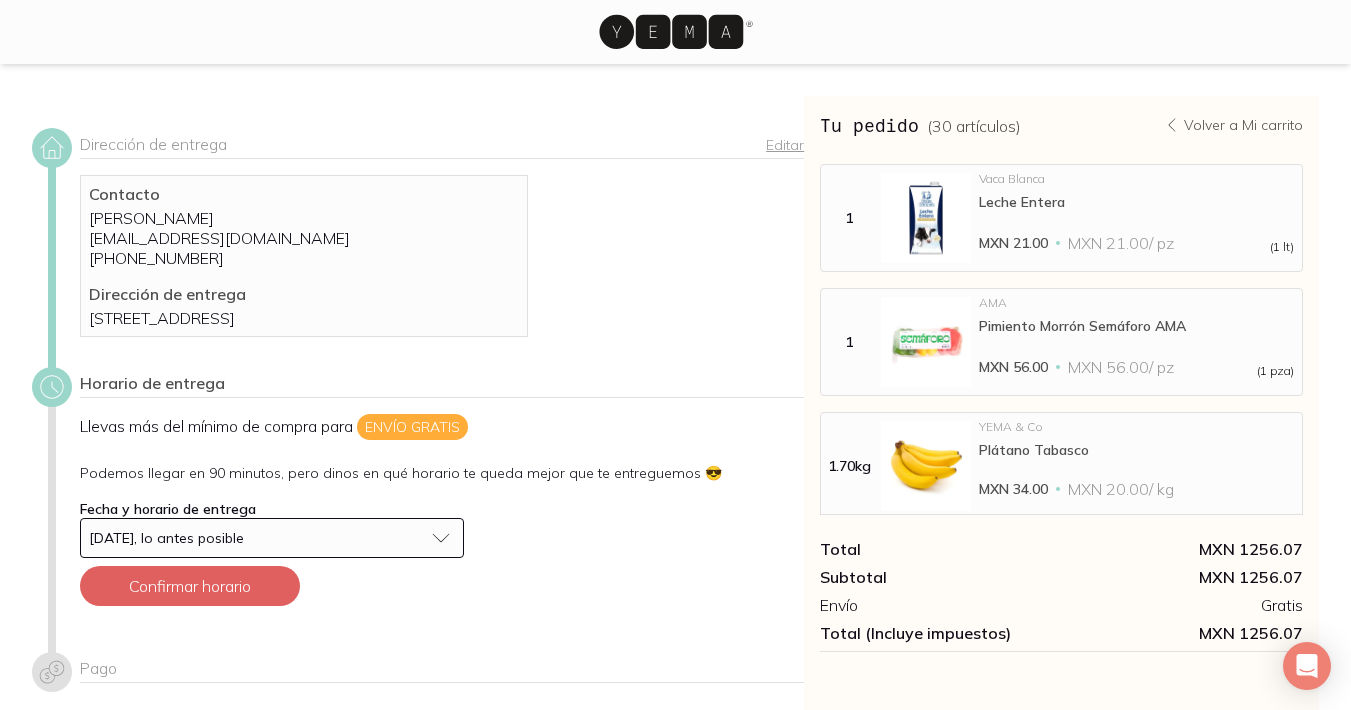 click on "Editar" at bounding box center (785, 145) 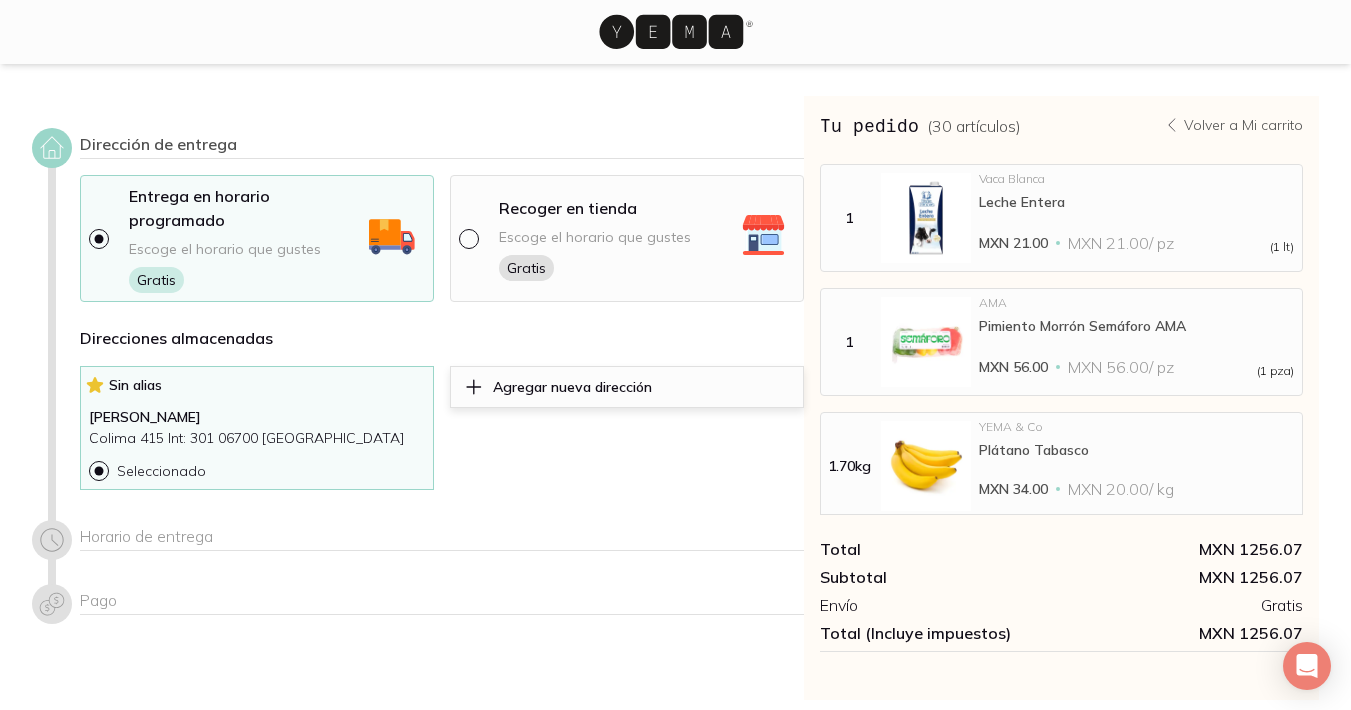 click on "Agregar nueva dirección" at bounding box center (627, 387) 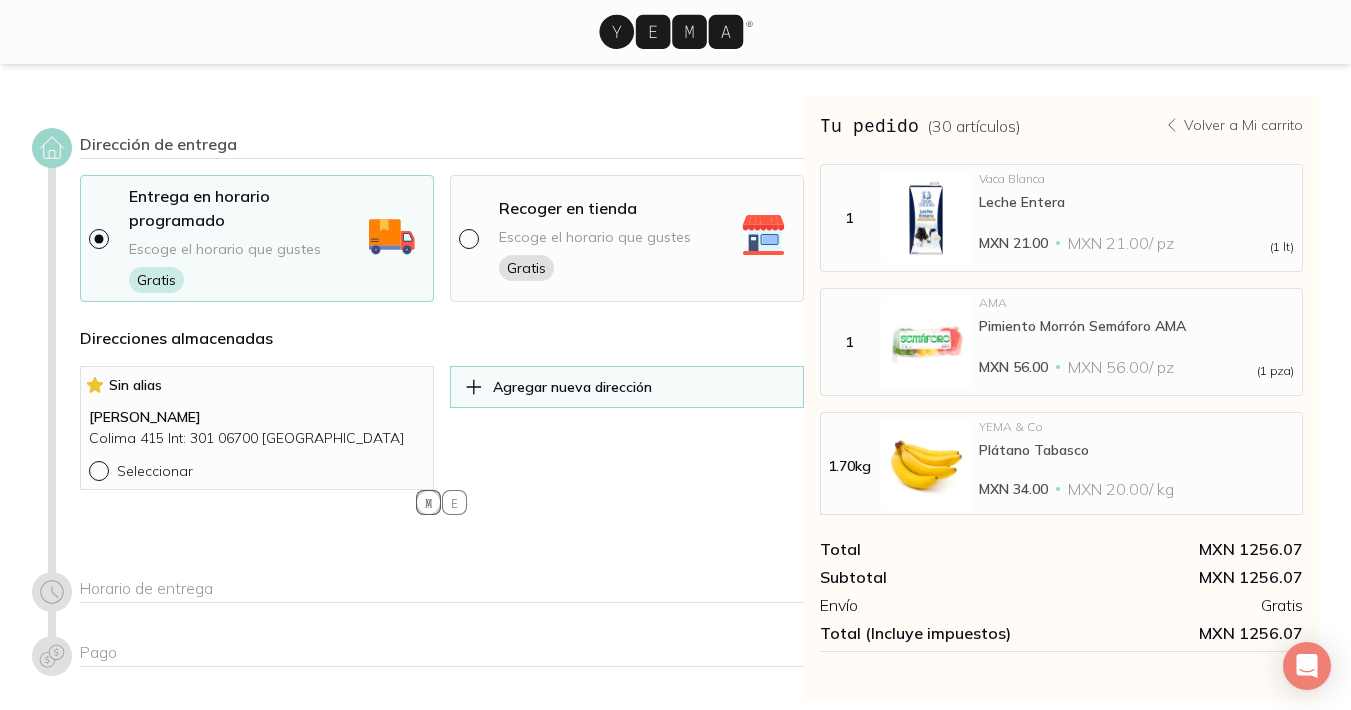 select on "204" 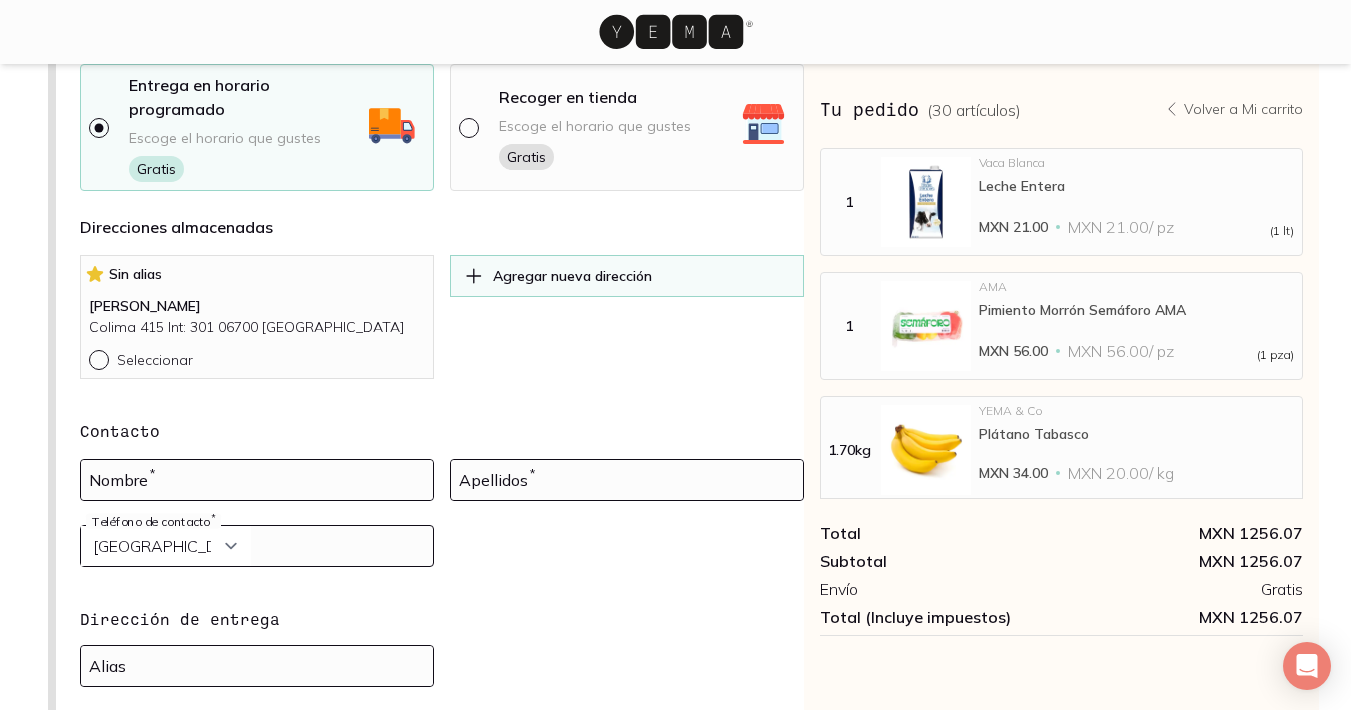scroll, scrollTop: 136, scrollLeft: 0, axis: vertical 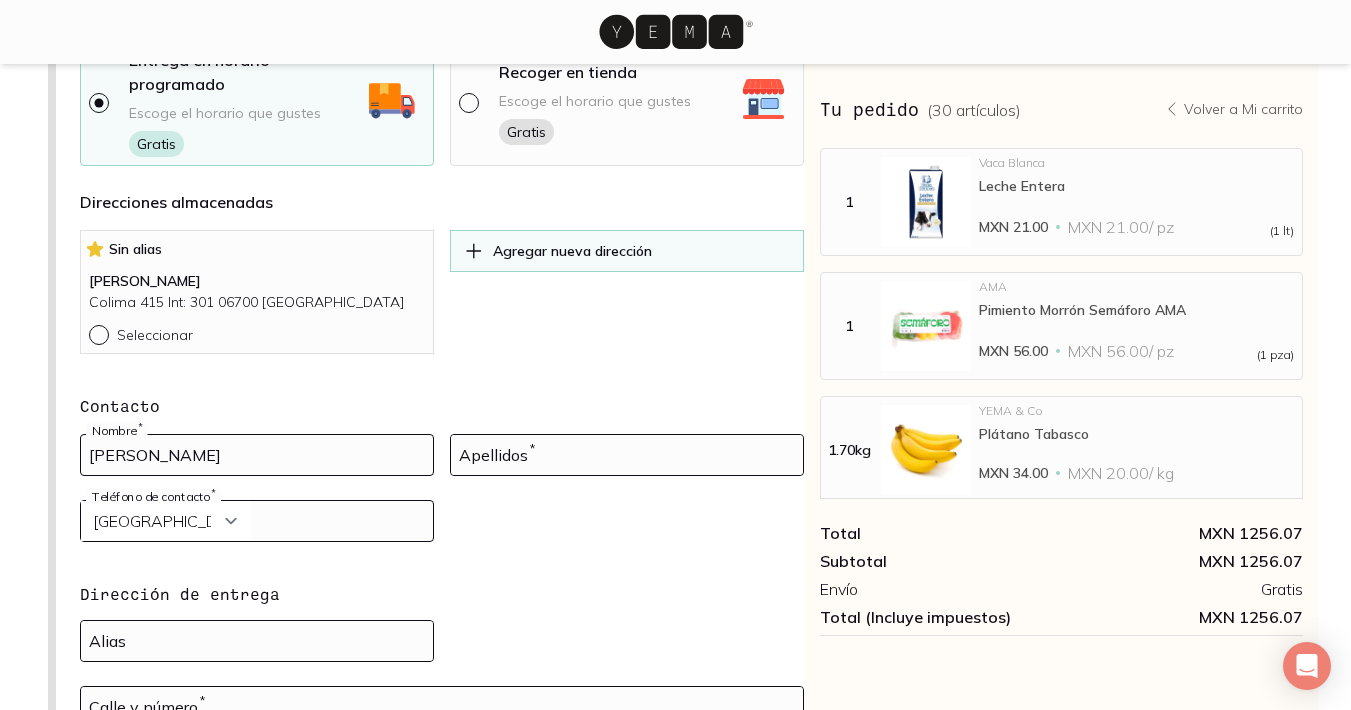 type on "[PERSON_NAME]" 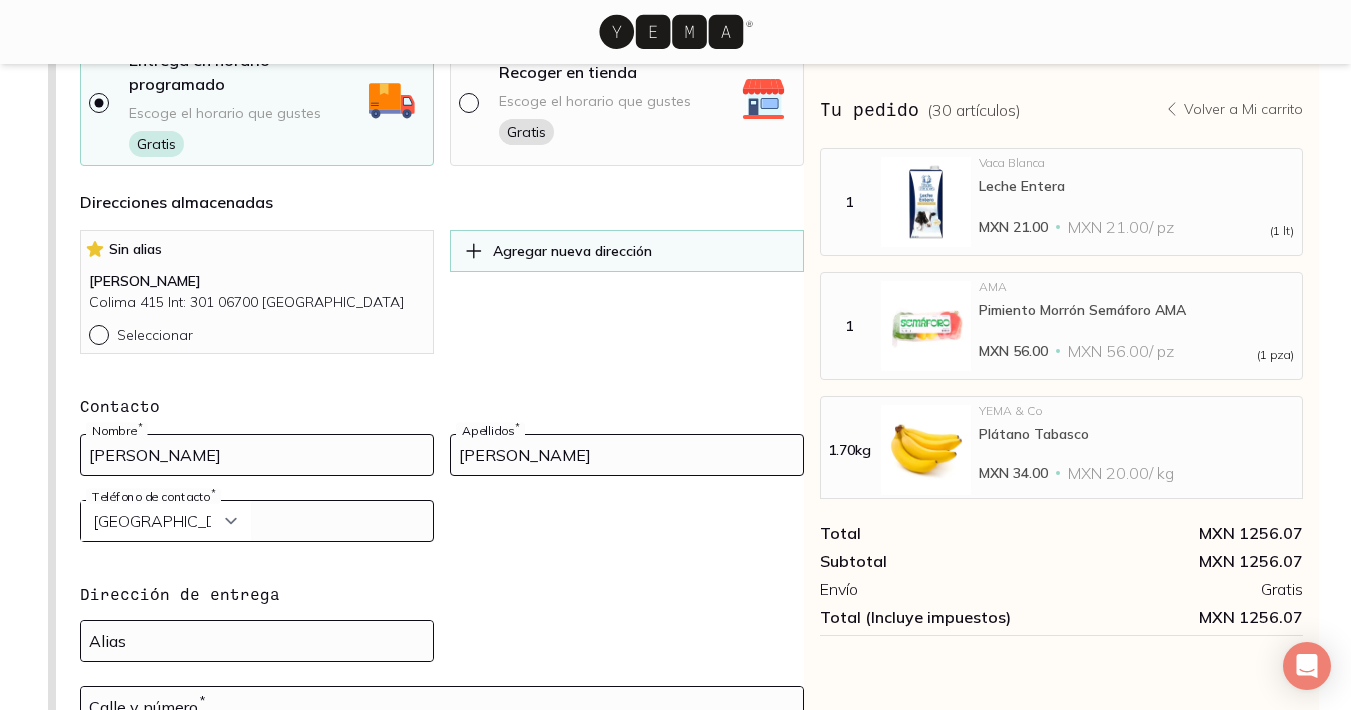 type on "[PERSON_NAME]" 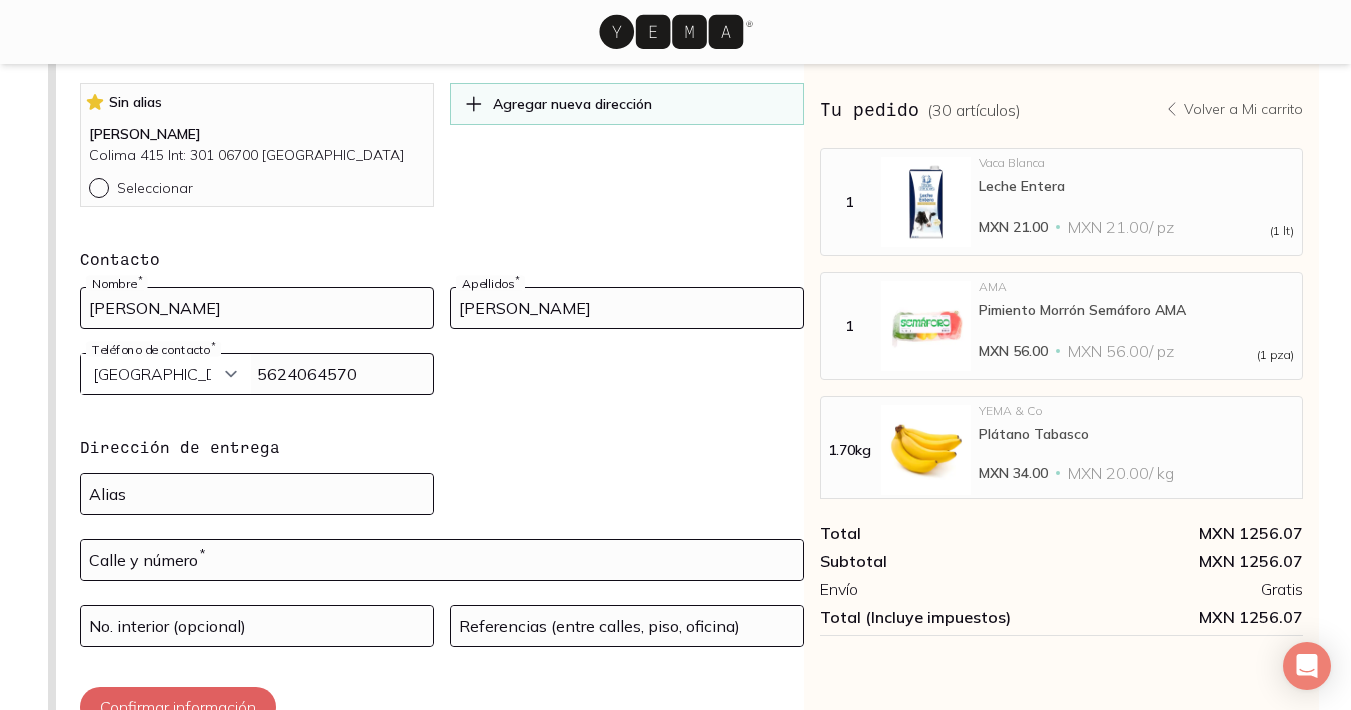 scroll, scrollTop: 354, scrollLeft: 0, axis: vertical 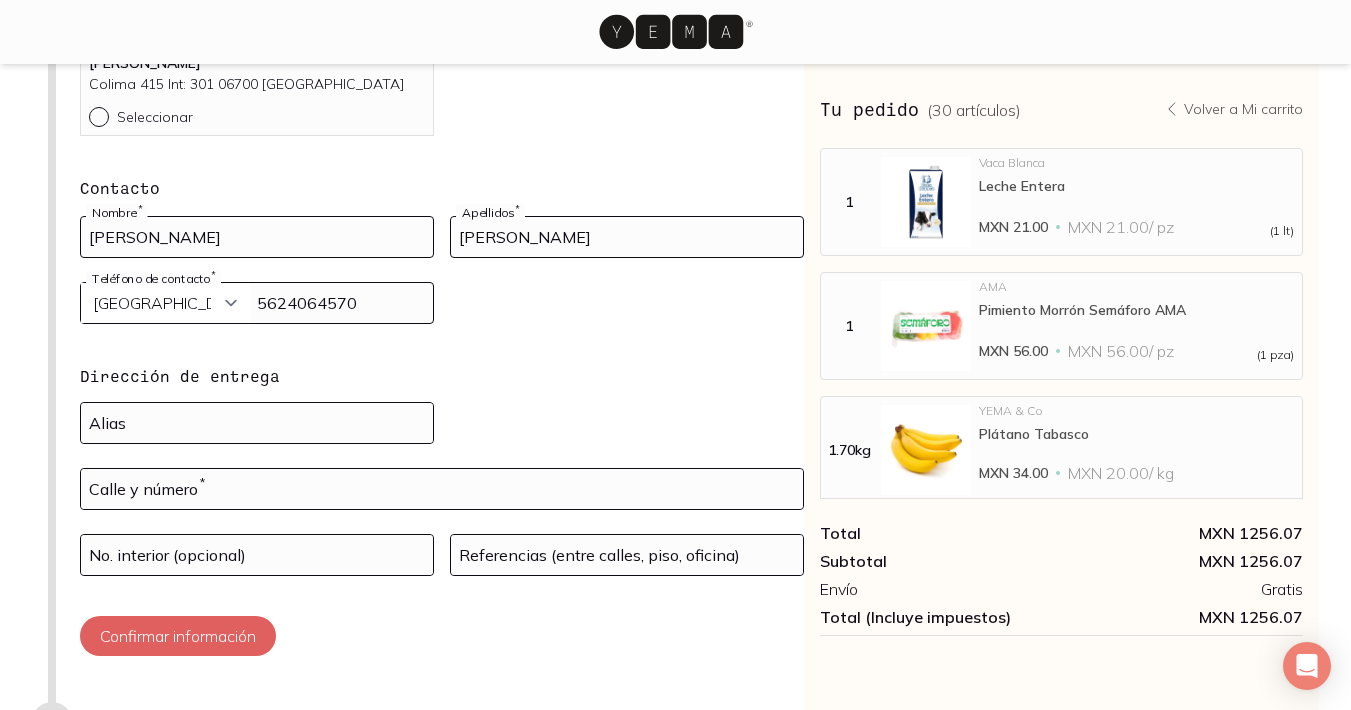 type on "5624064570" 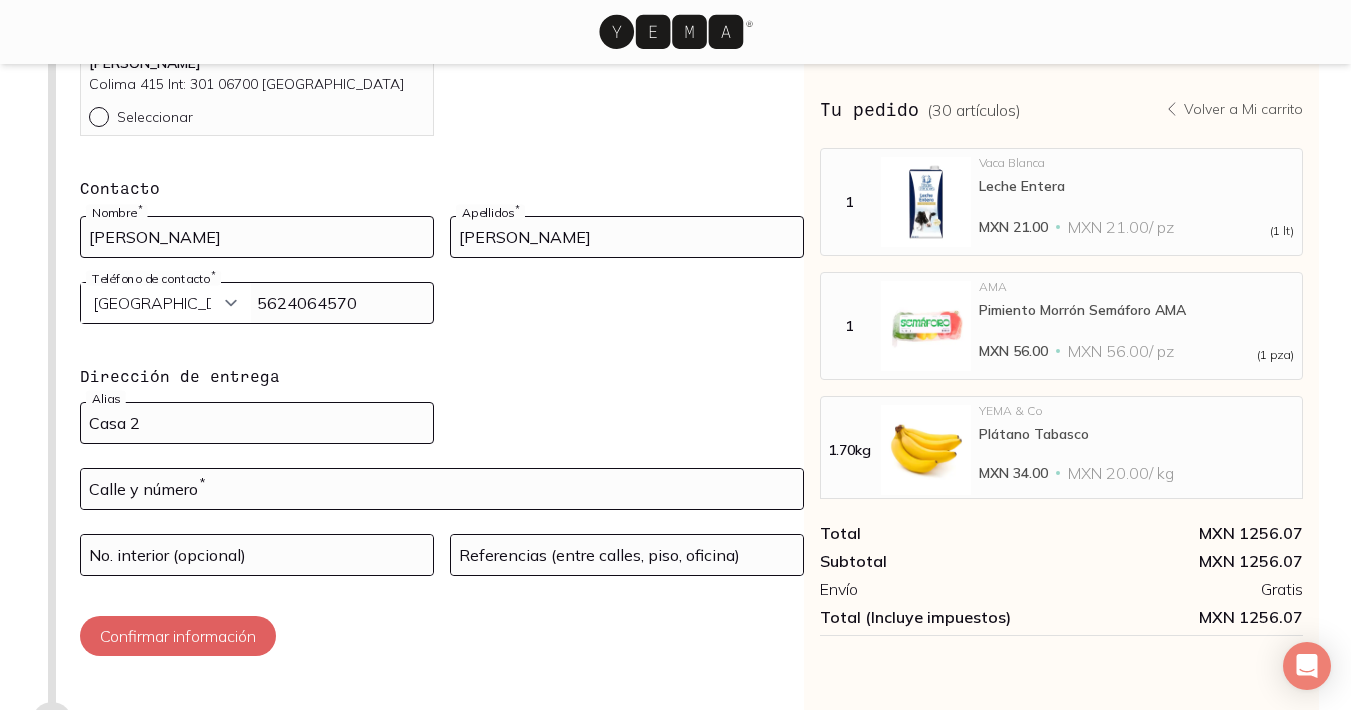 type on "Casa 2" 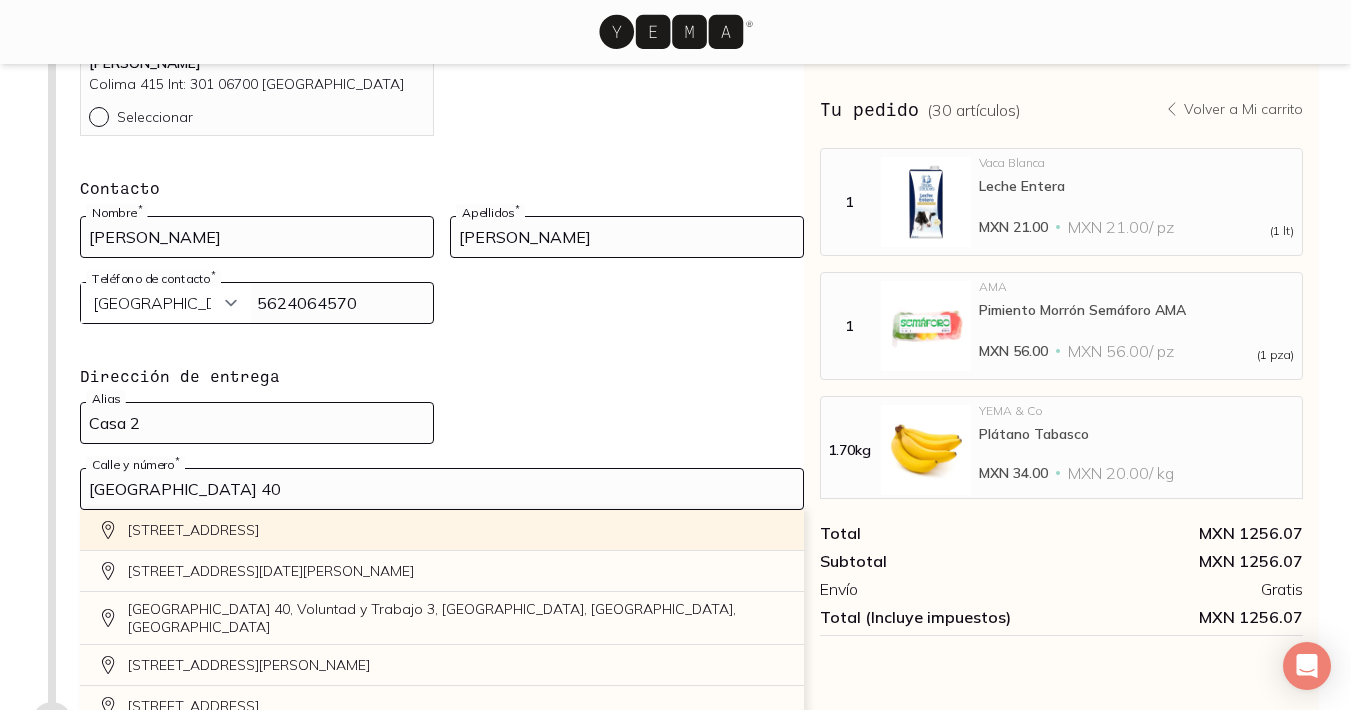 click on "[STREET_ADDRESS]" 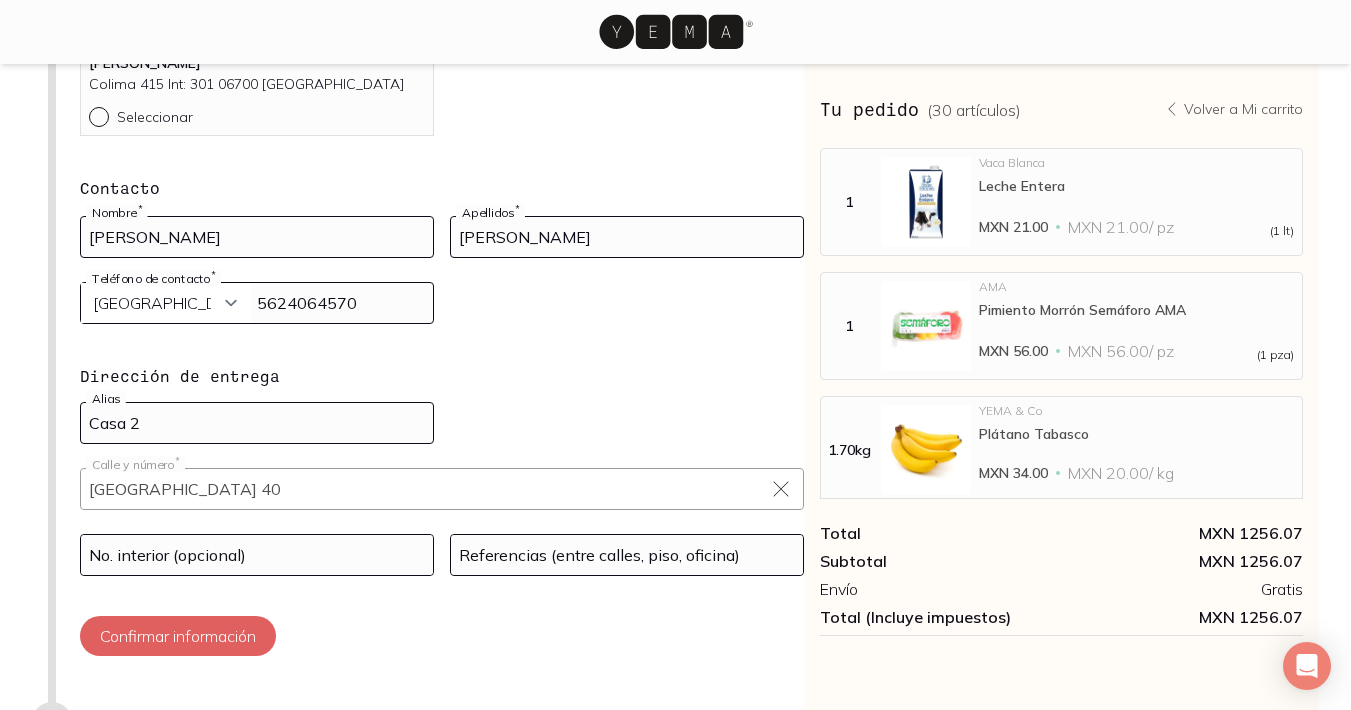 type on "[STREET_ADDRESS][PERSON_NAME]" 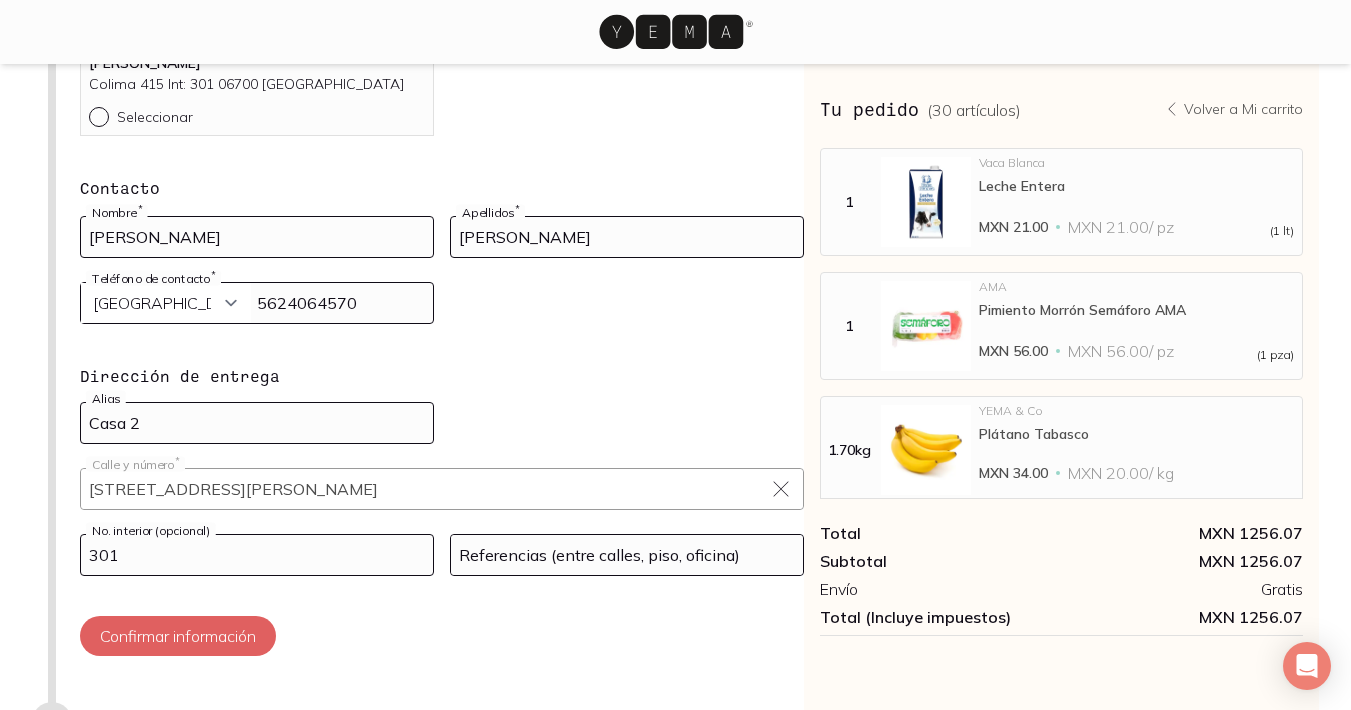 type on "301" 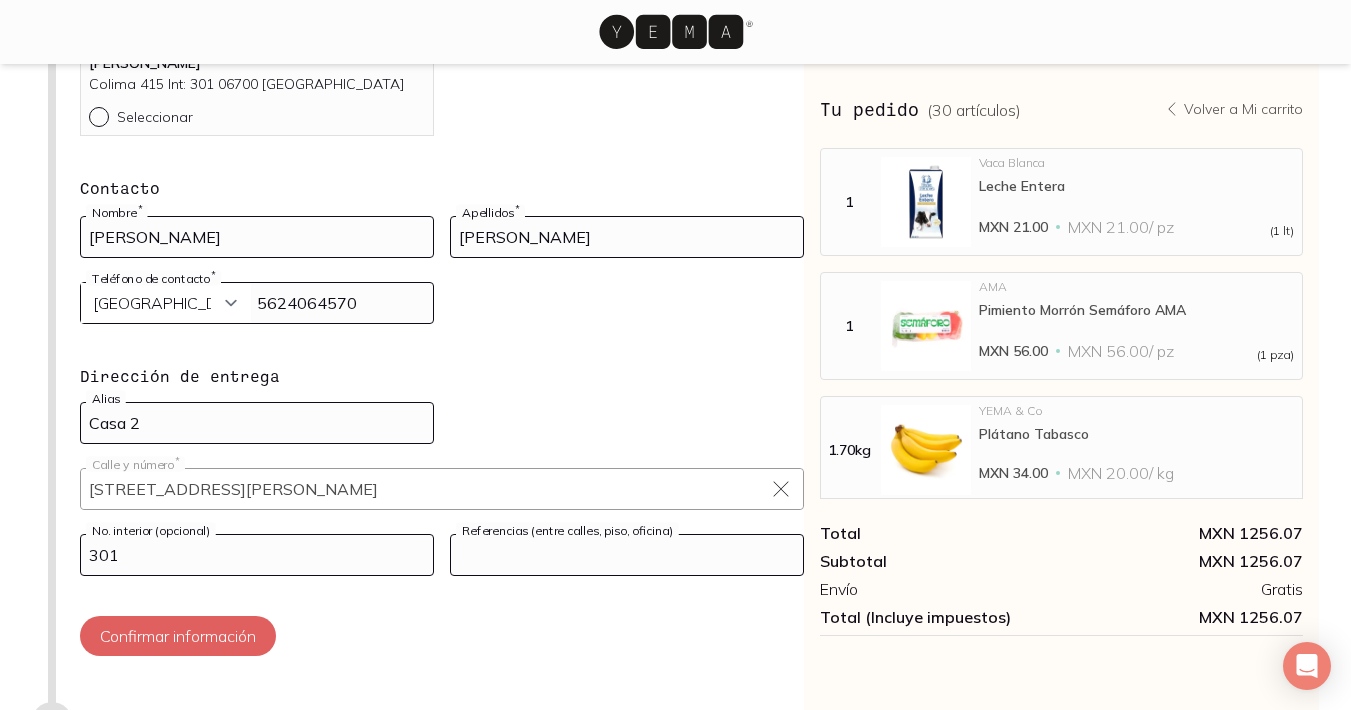 click at bounding box center (627, 555) 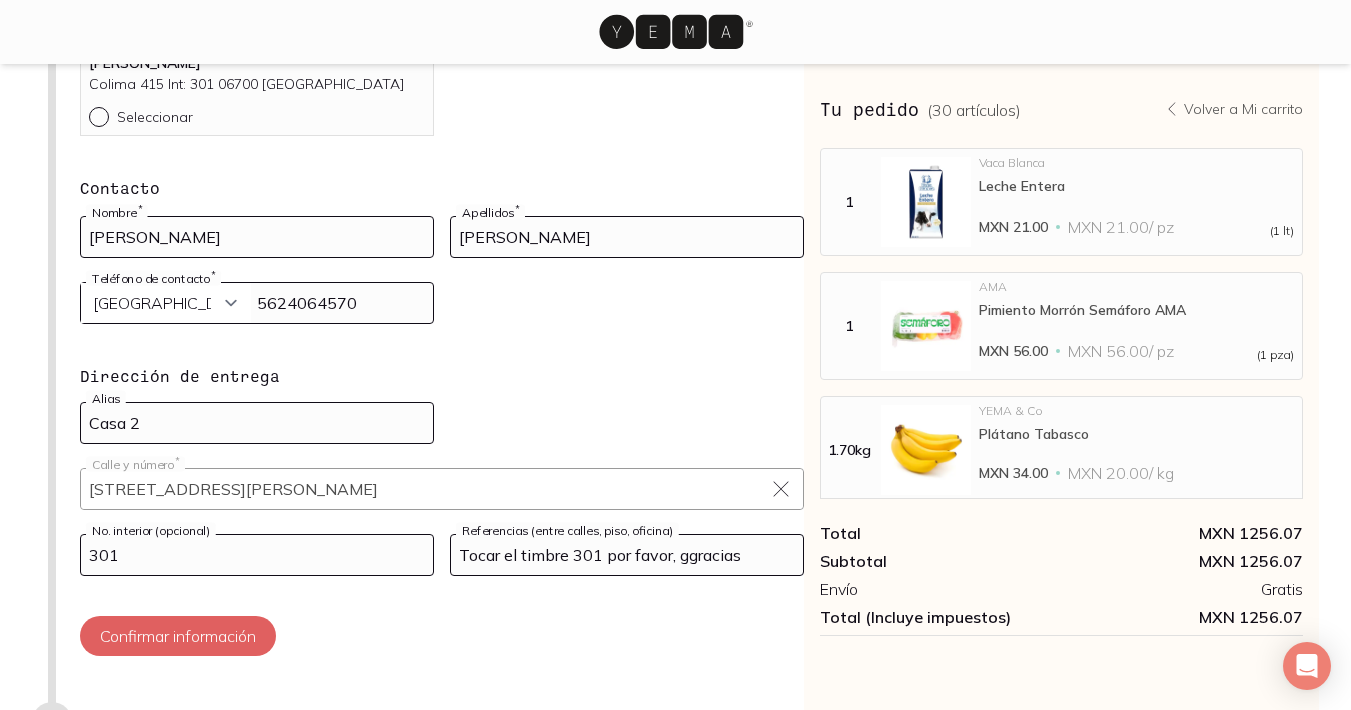 click on "Tocar el timbre 301 por favor, ggracias" at bounding box center [627, 555] 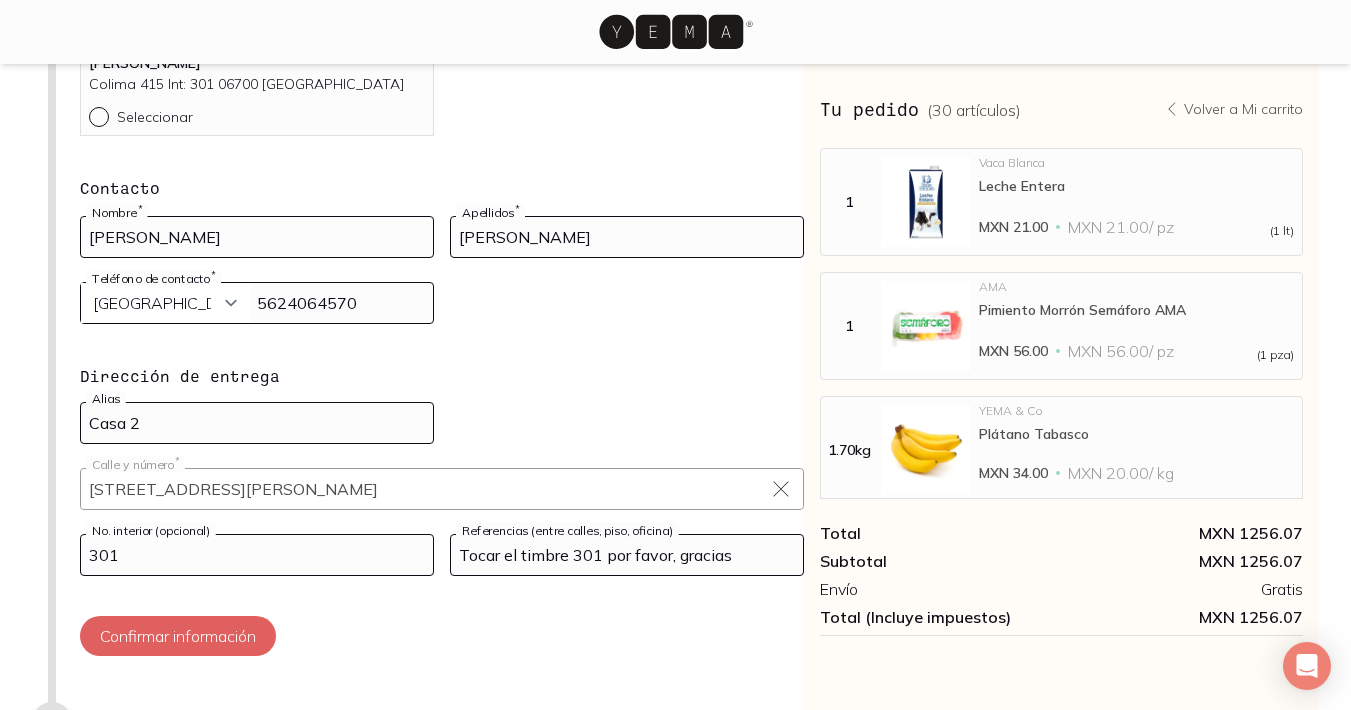 type on "Tocar el timbre 301 por favor, gracias" 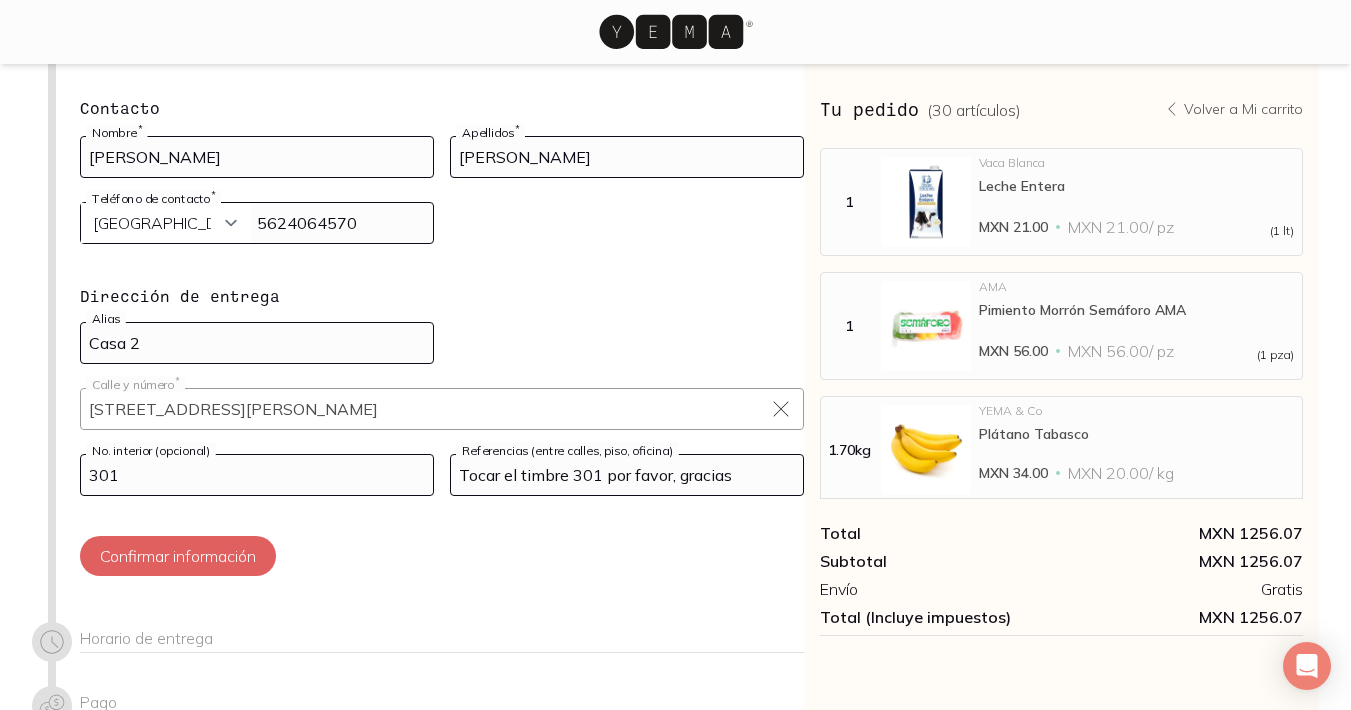 scroll, scrollTop: 436, scrollLeft: 0, axis: vertical 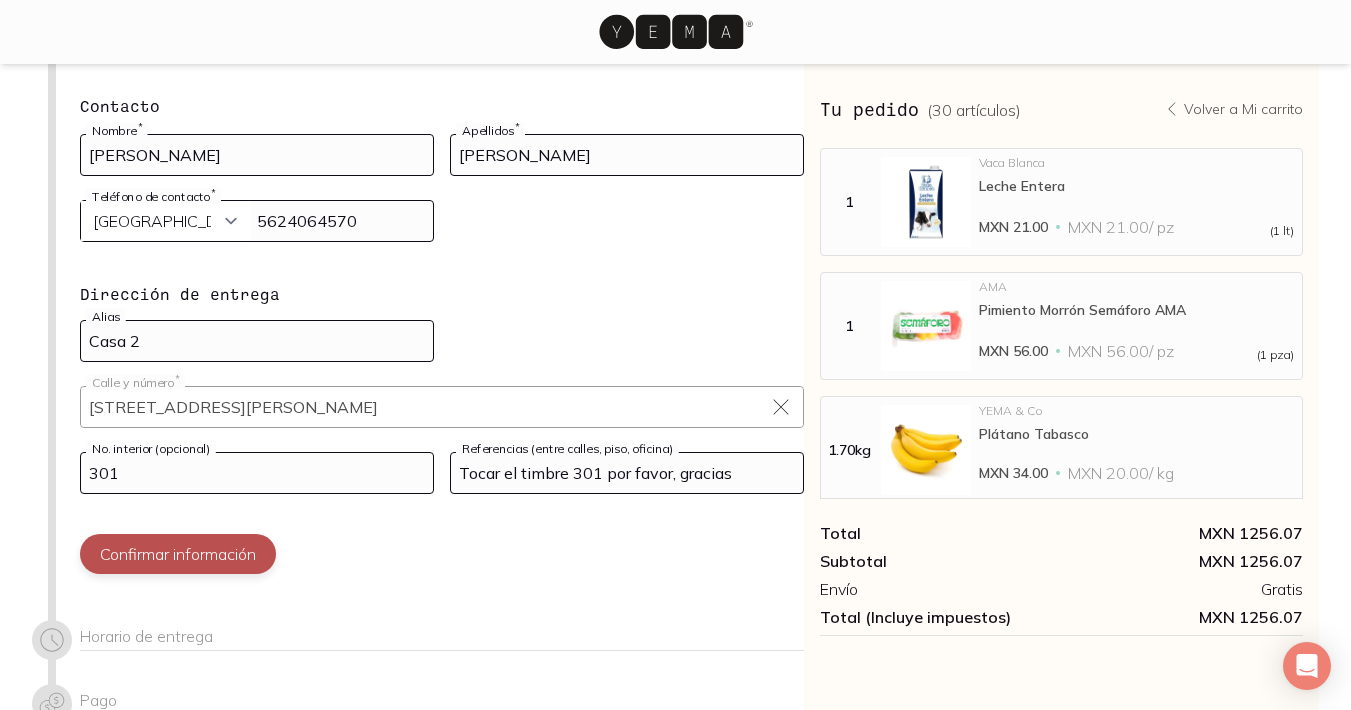 click on "Confirmar información" at bounding box center (178, 554) 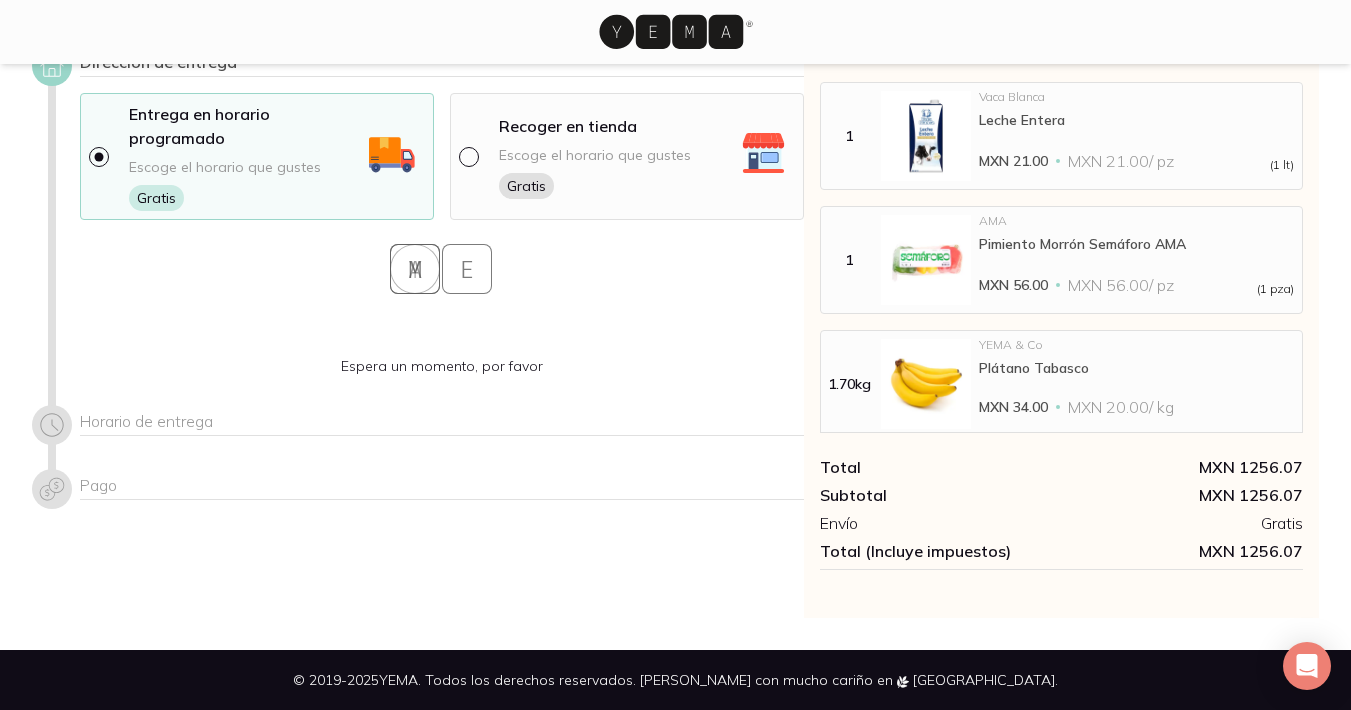 scroll, scrollTop: 54, scrollLeft: 0, axis: vertical 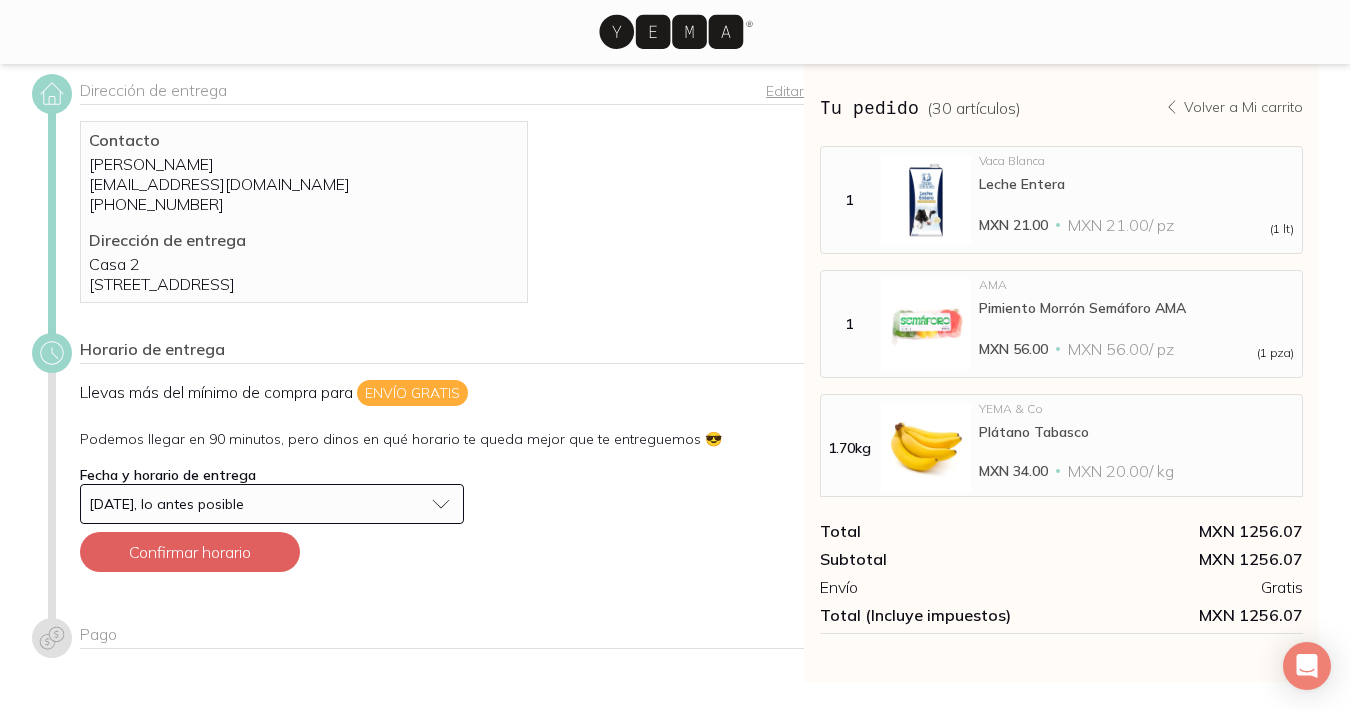 click on "[DATE], lo antes posible" at bounding box center (272, 504) 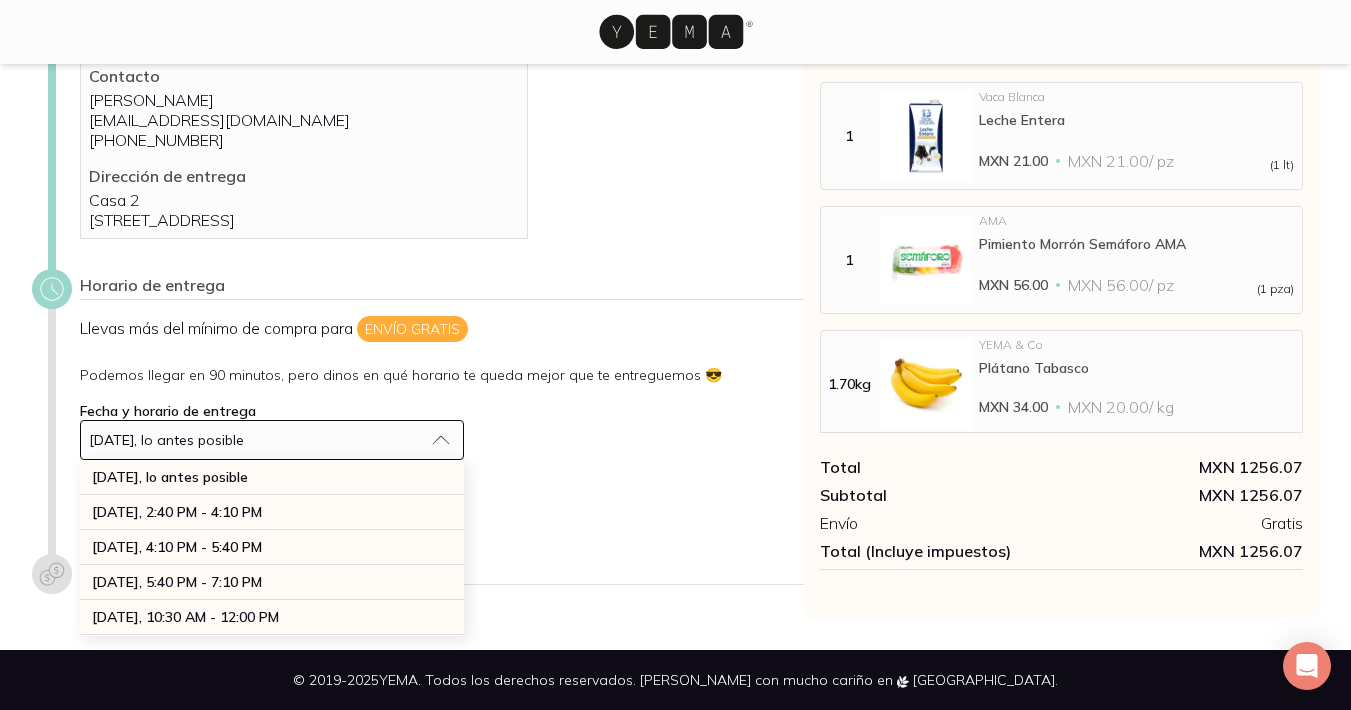 scroll, scrollTop: 138, scrollLeft: 0, axis: vertical 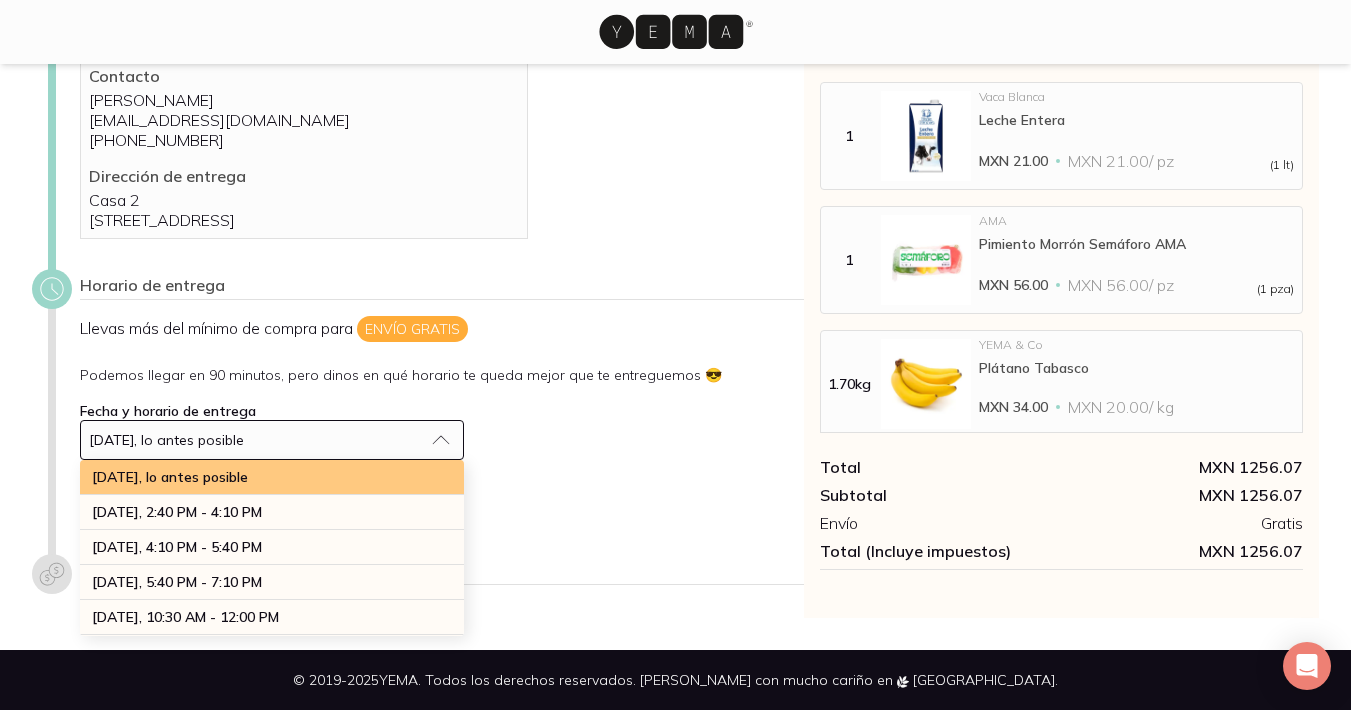 click on "[DATE], lo antes posible" at bounding box center (272, 477) 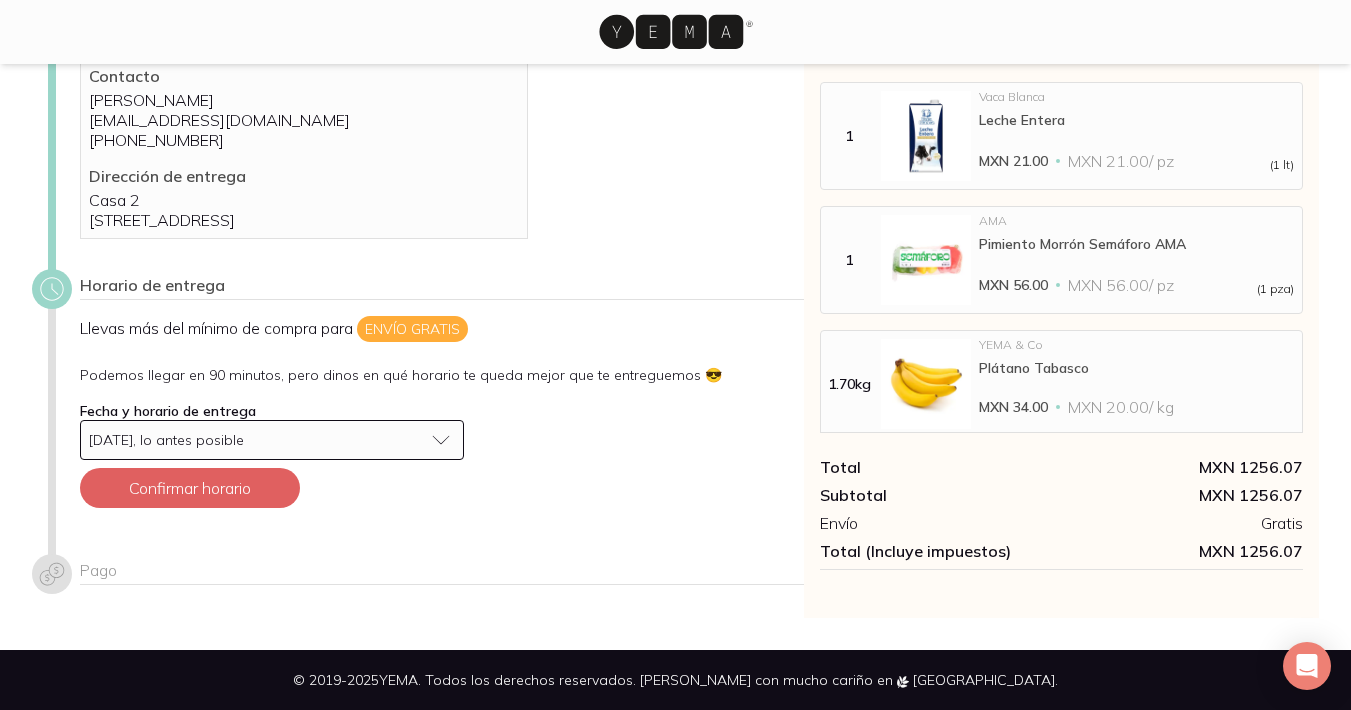 scroll, scrollTop: 138, scrollLeft: 0, axis: vertical 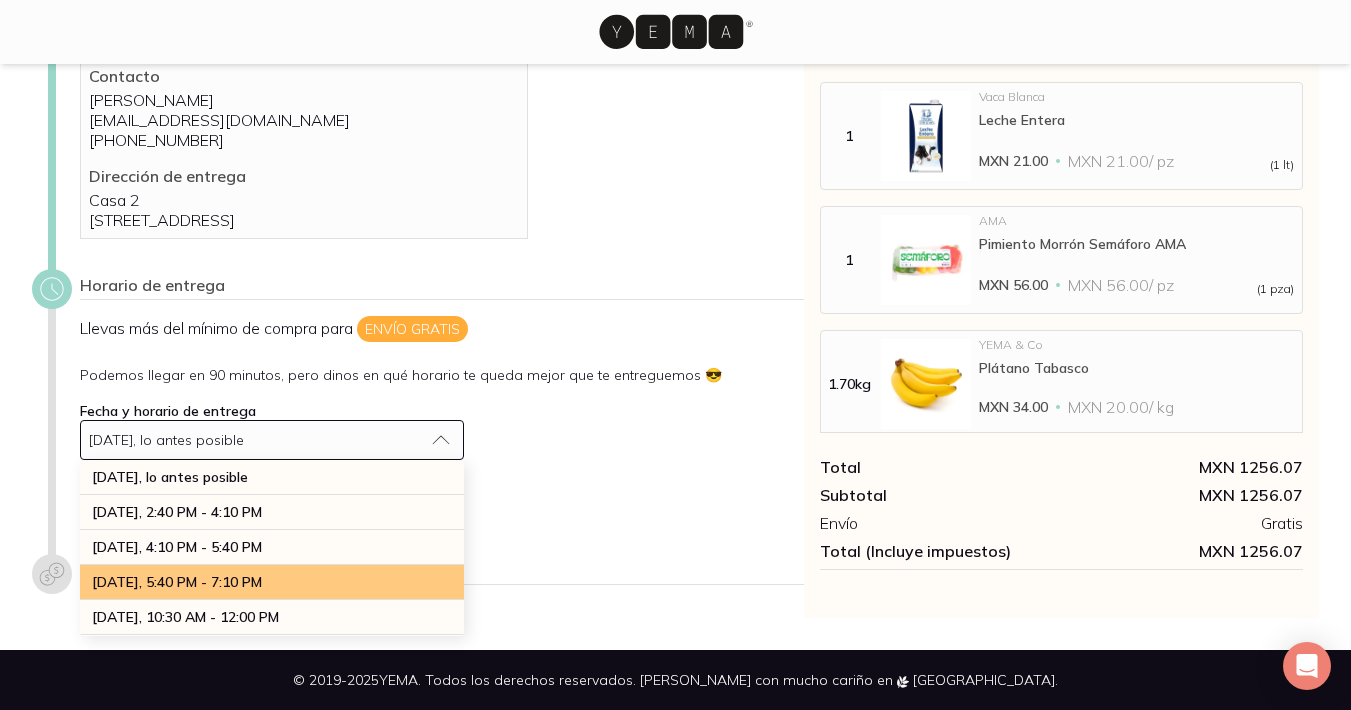 click on "[DATE], 5:40 PM - 7:10 PM" at bounding box center (272, 582) 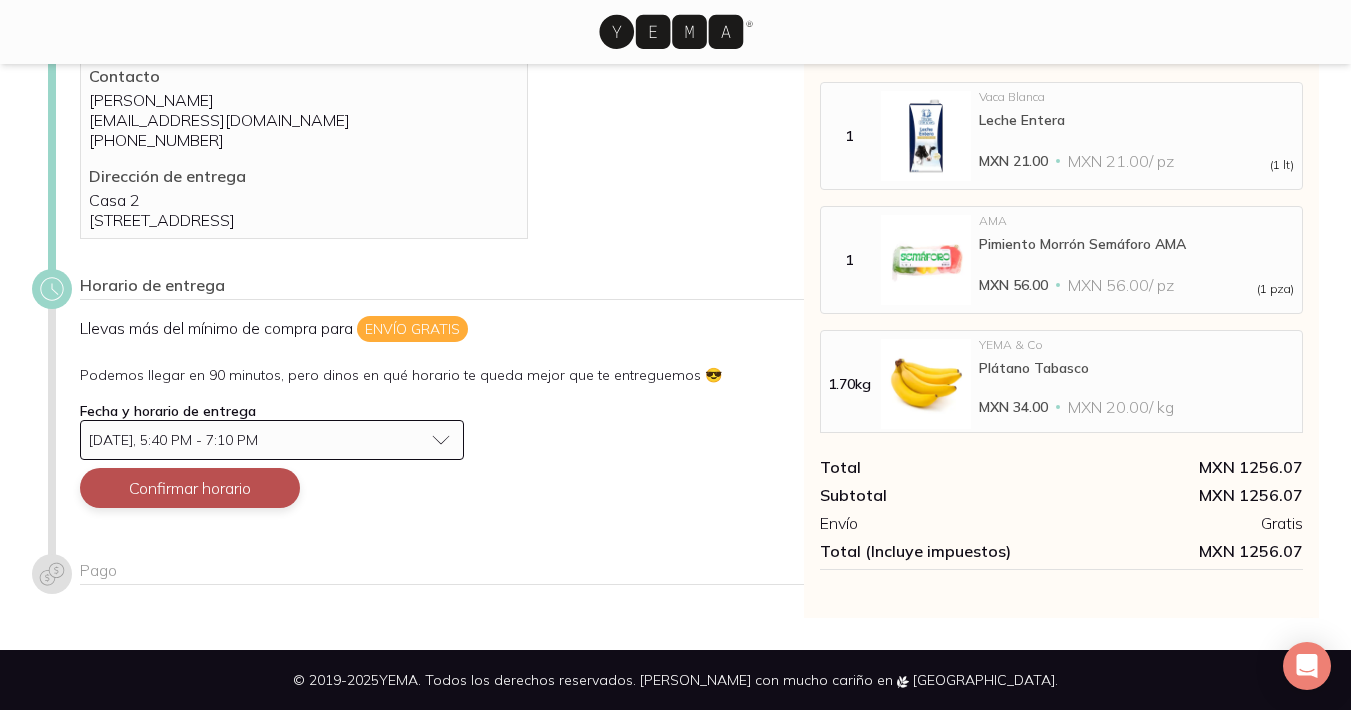 click on "Confirmar horario" at bounding box center [190, 488] 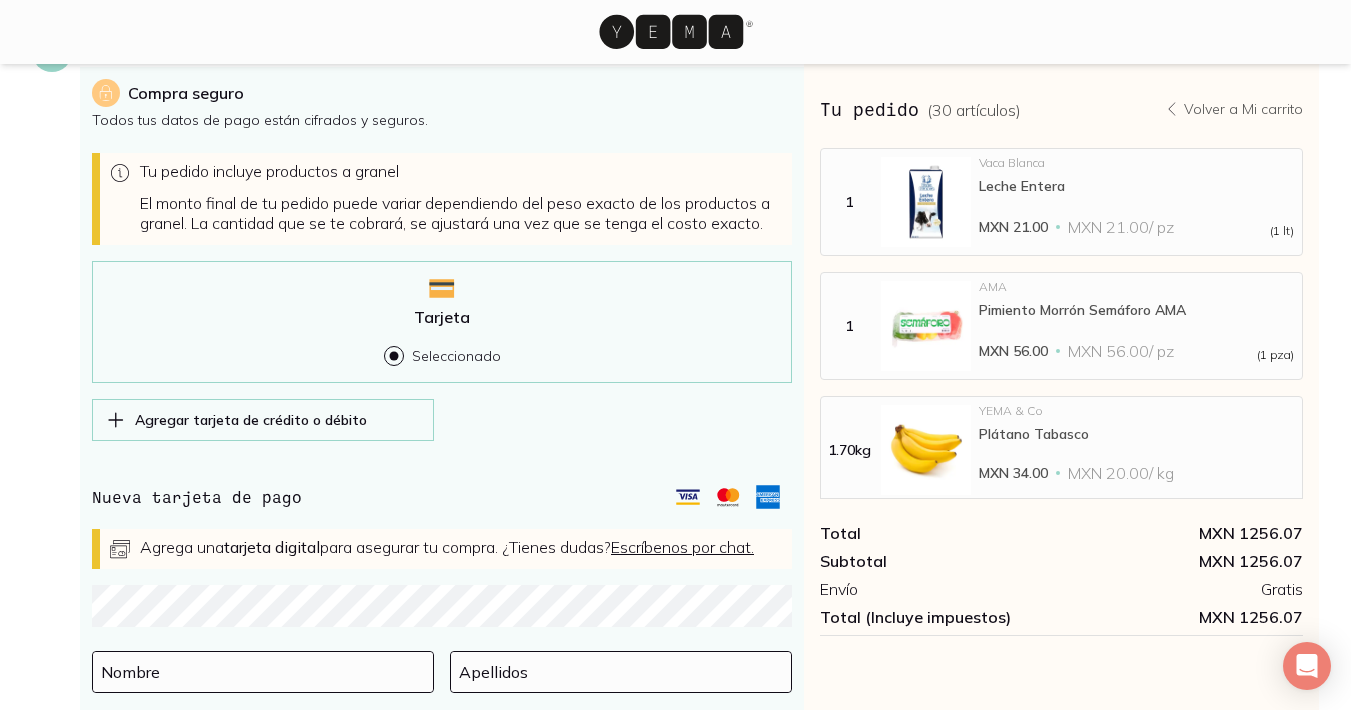 scroll, scrollTop: 845, scrollLeft: 0, axis: vertical 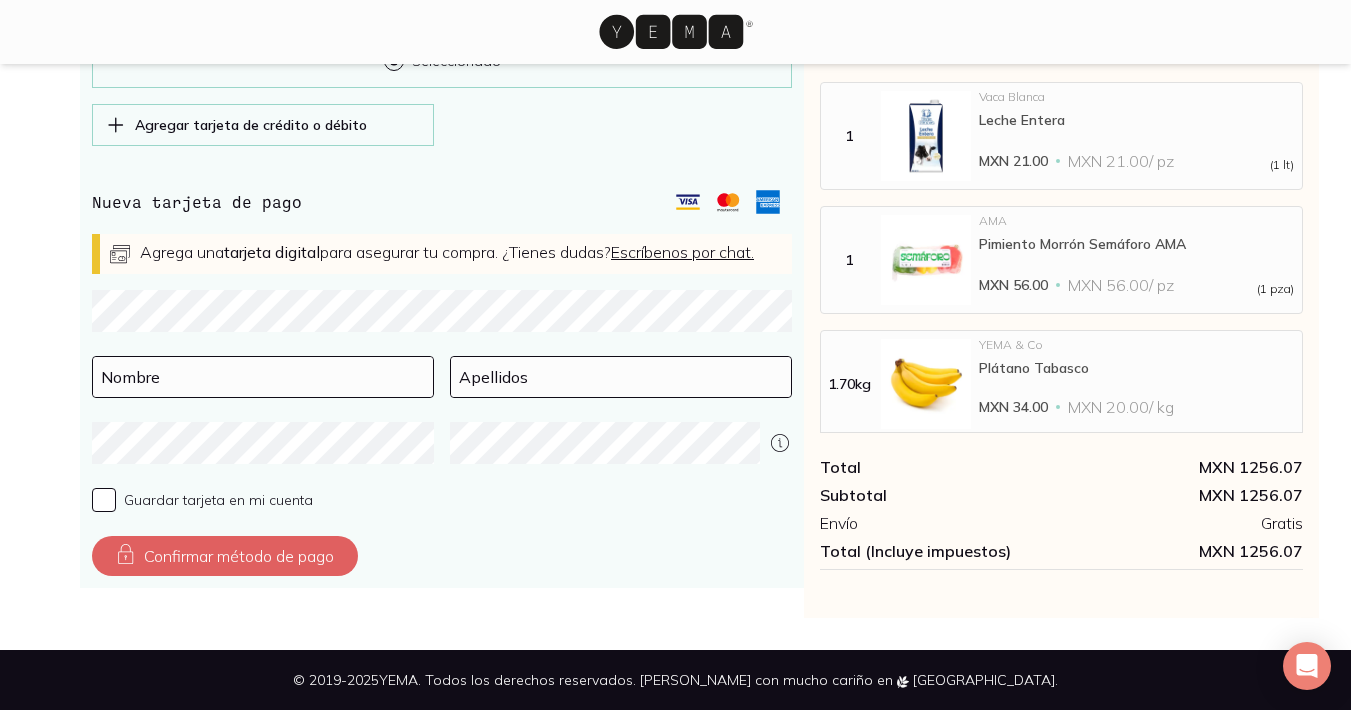 click on "Apellidos" at bounding box center [621, 389] 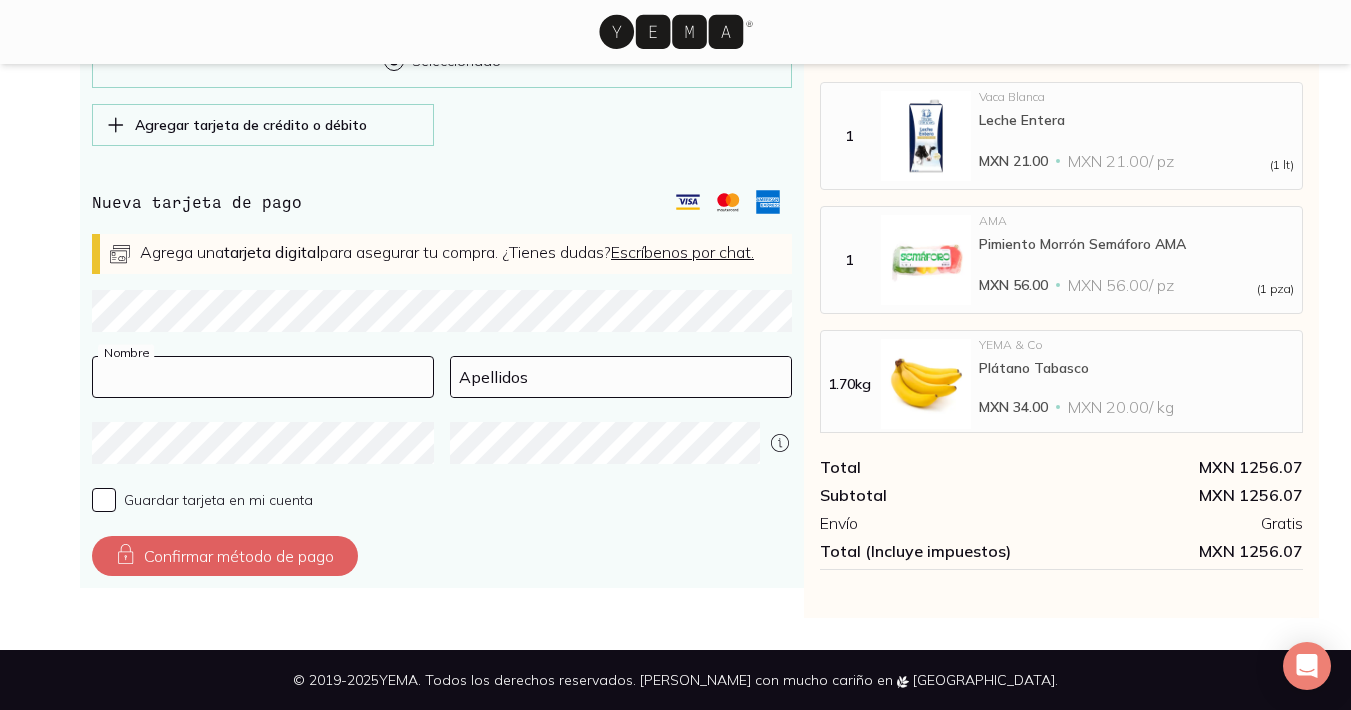 click at bounding box center (263, 377) 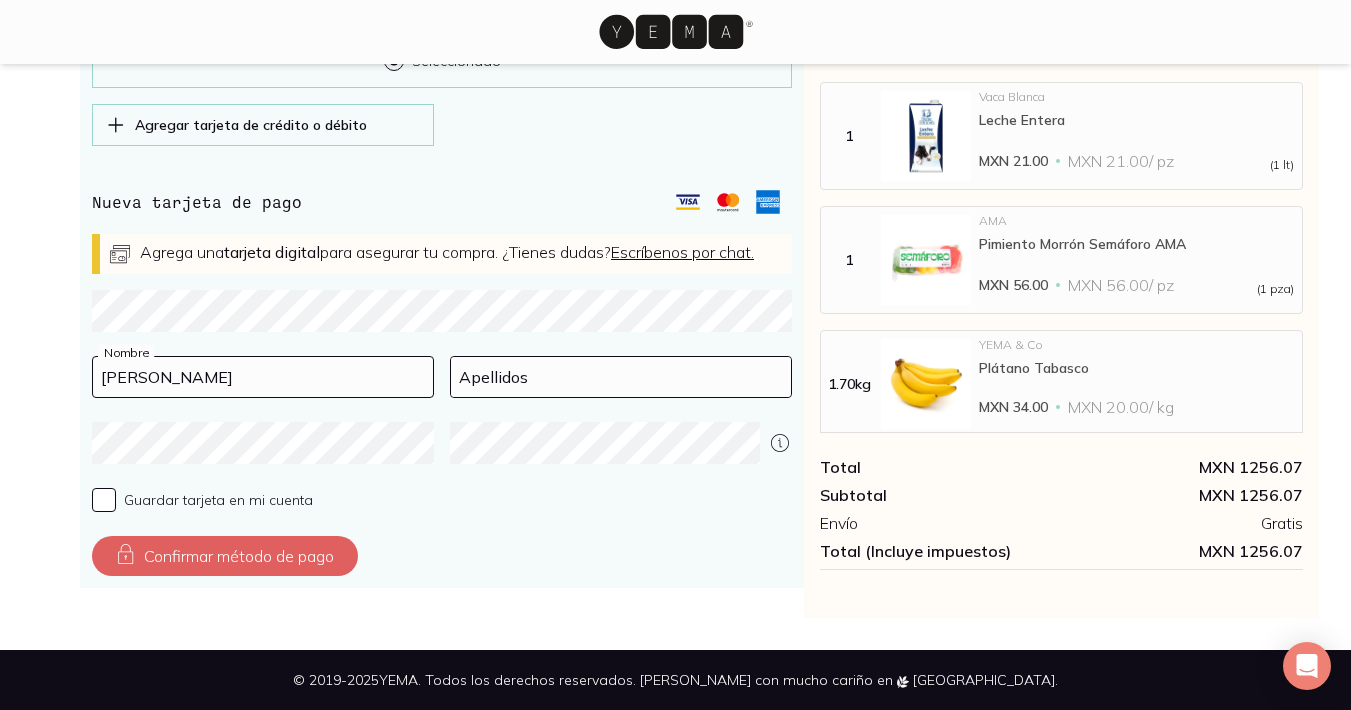 type on "[PERSON_NAME]" 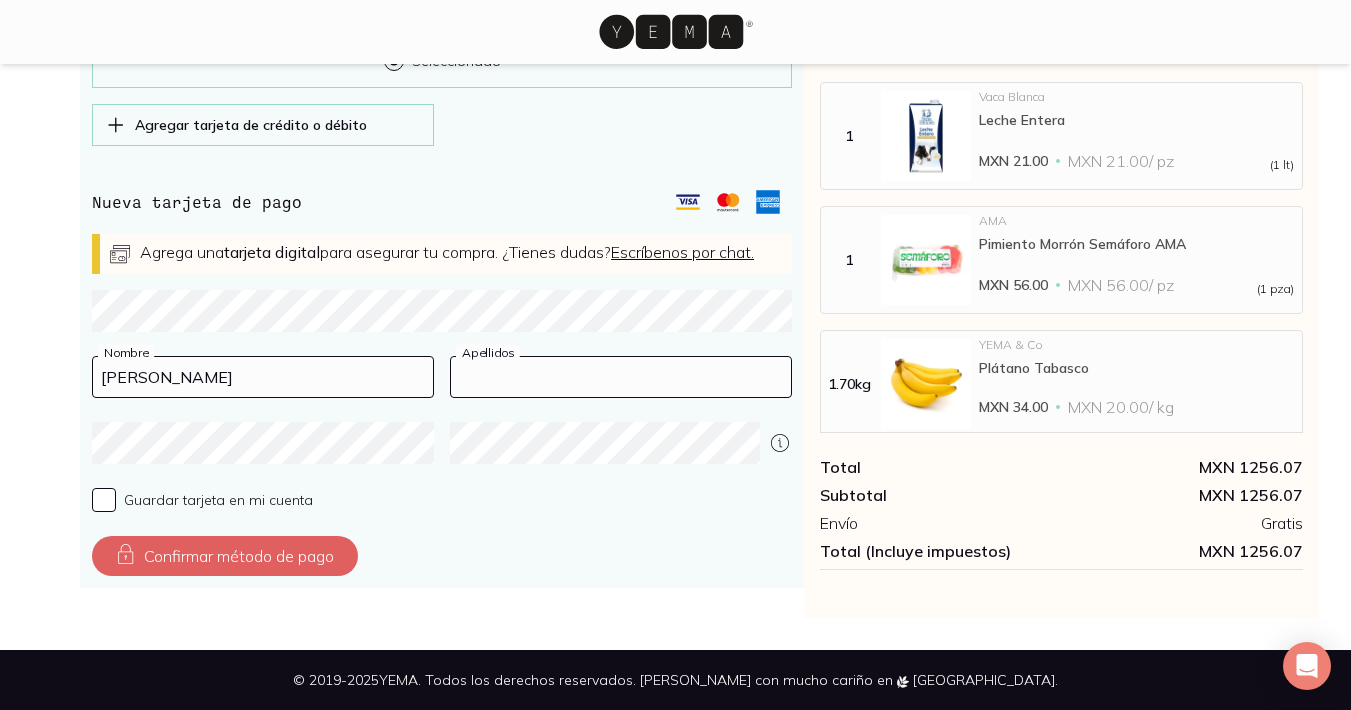 click at bounding box center (621, 377) 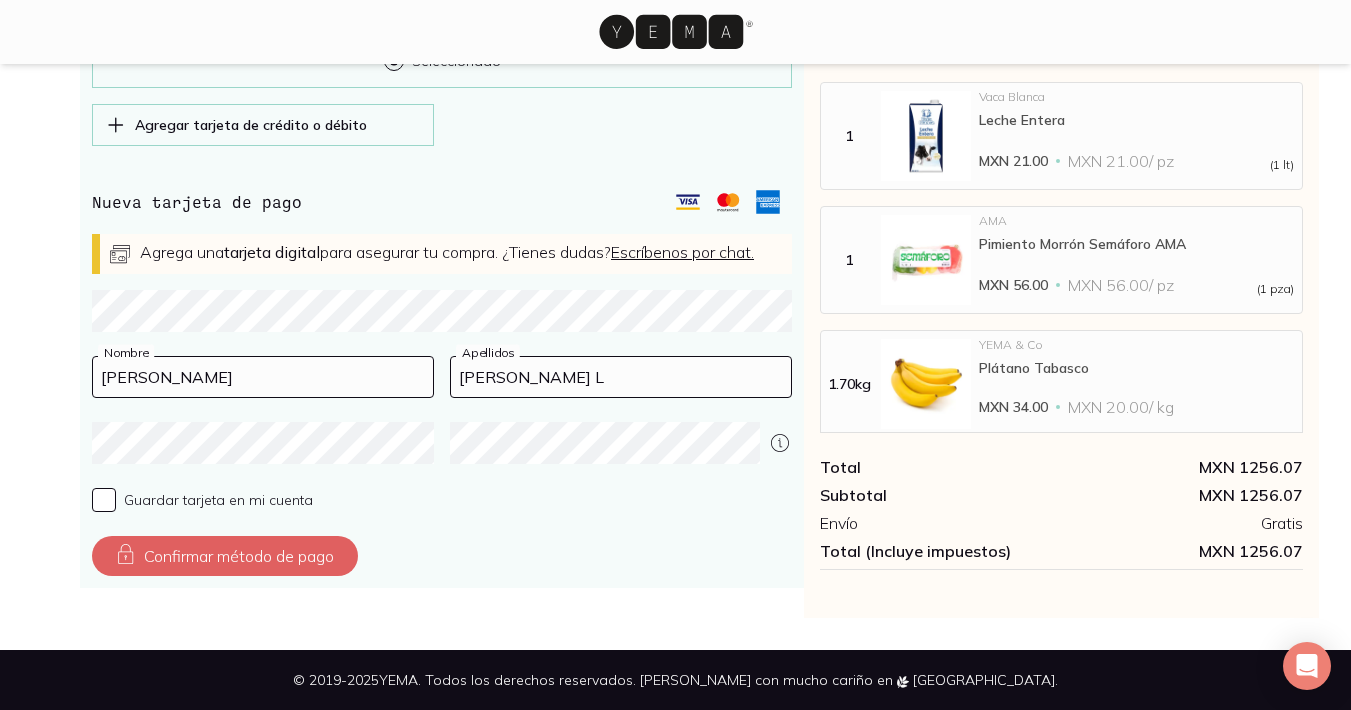 type on "[PERSON_NAME] L" 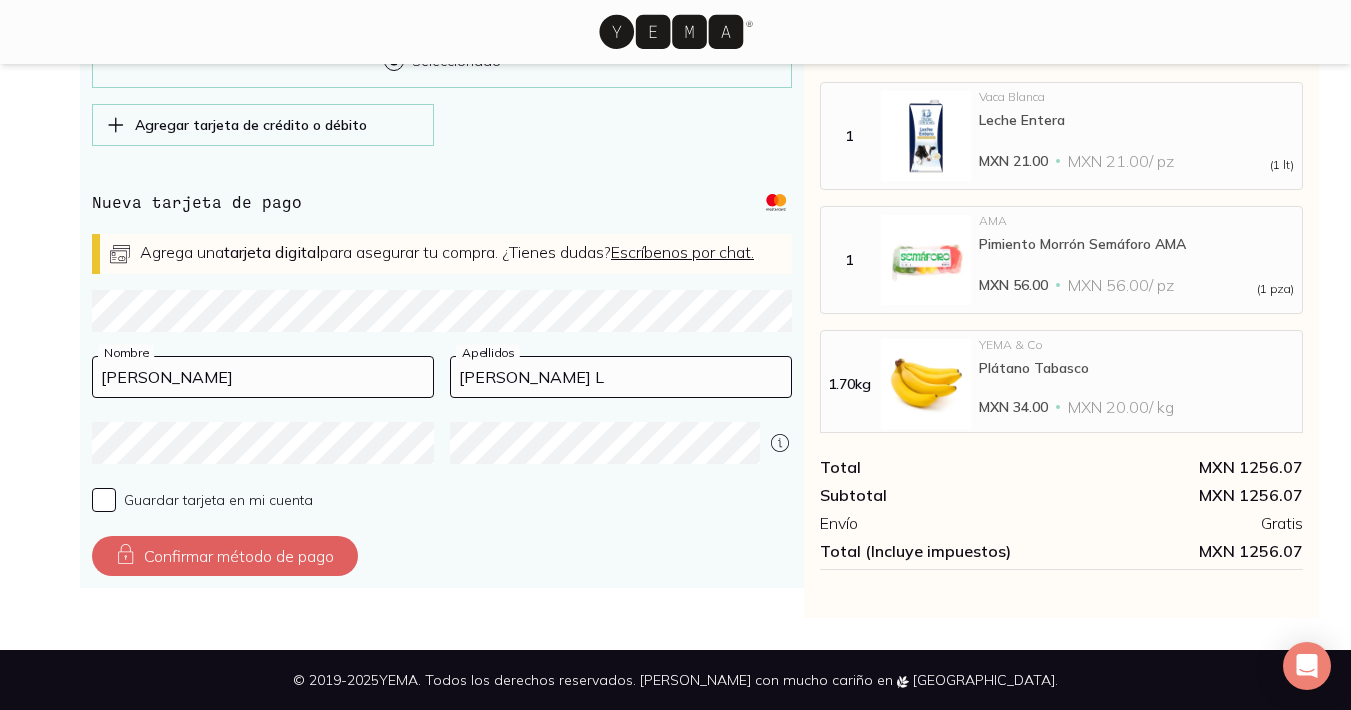 click on "Guardar tarjeta en mi cuenta" at bounding box center (218, 500) 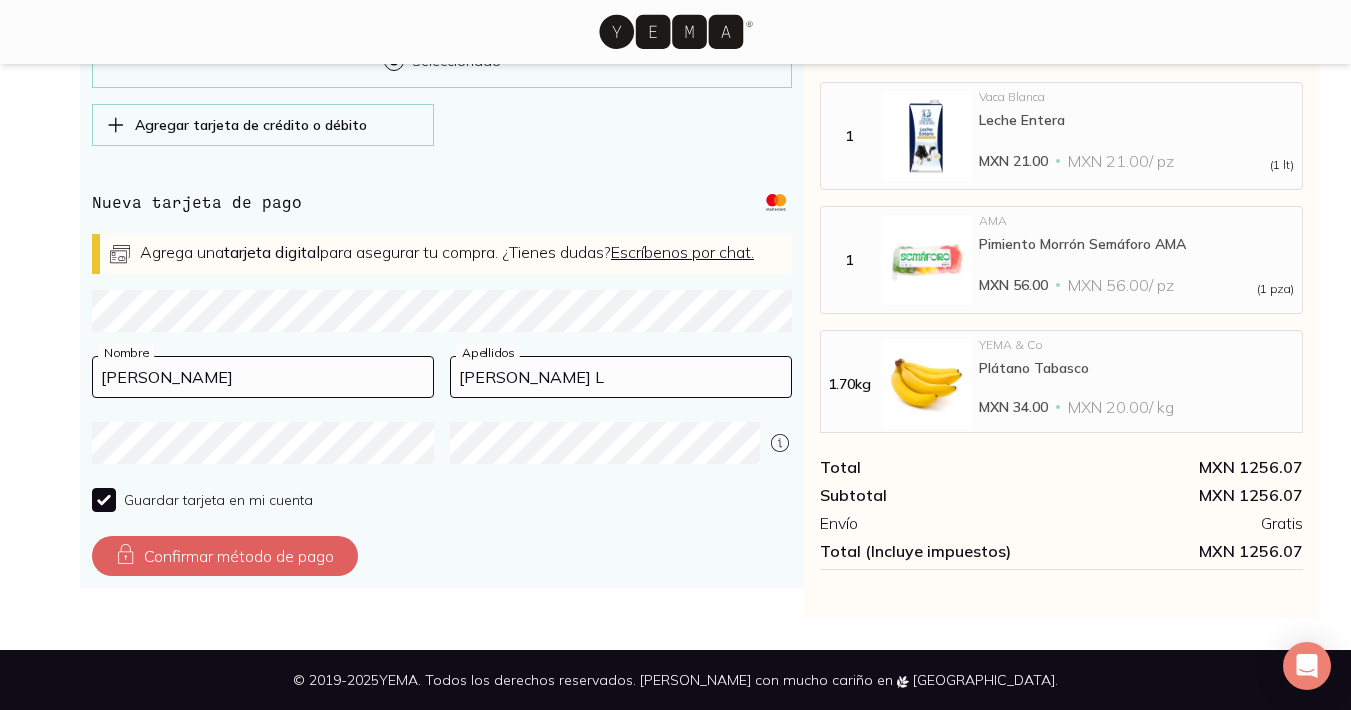 checkbox on "true" 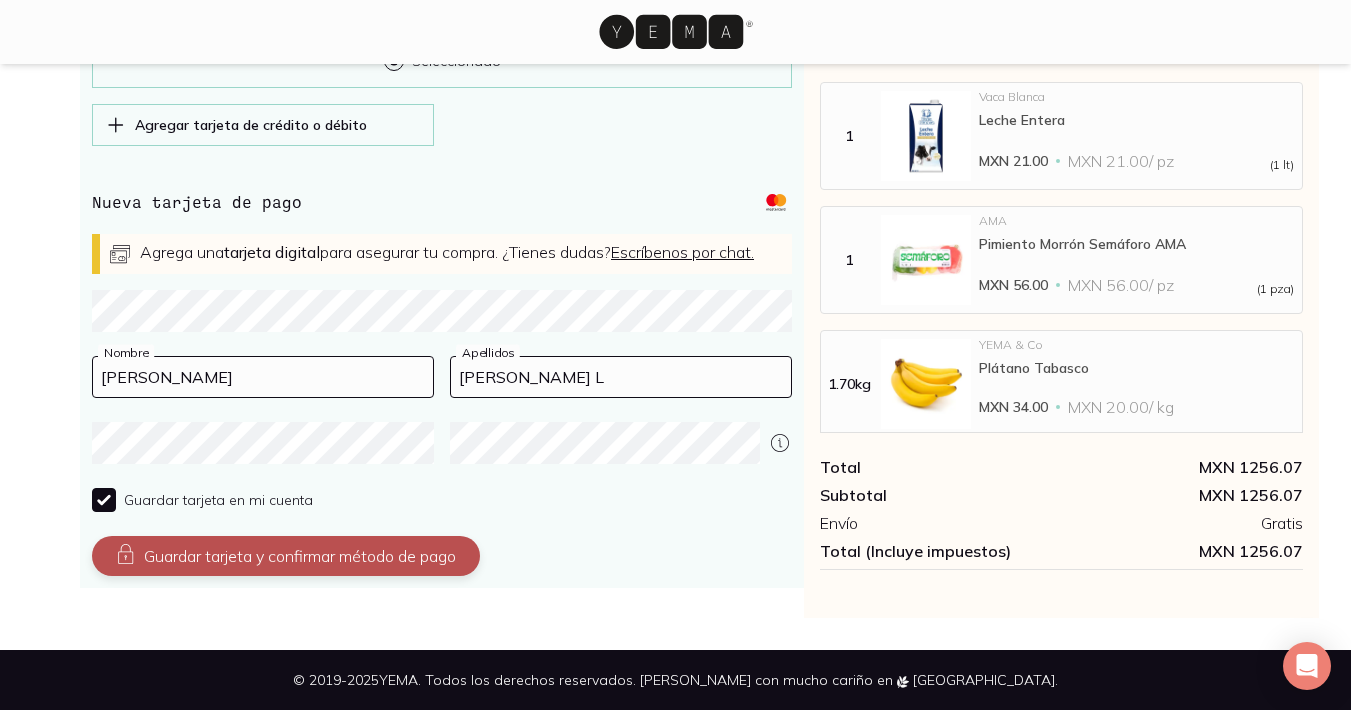 click on "Guardar tarjeta y confirmar método de pago" at bounding box center [286, 556] 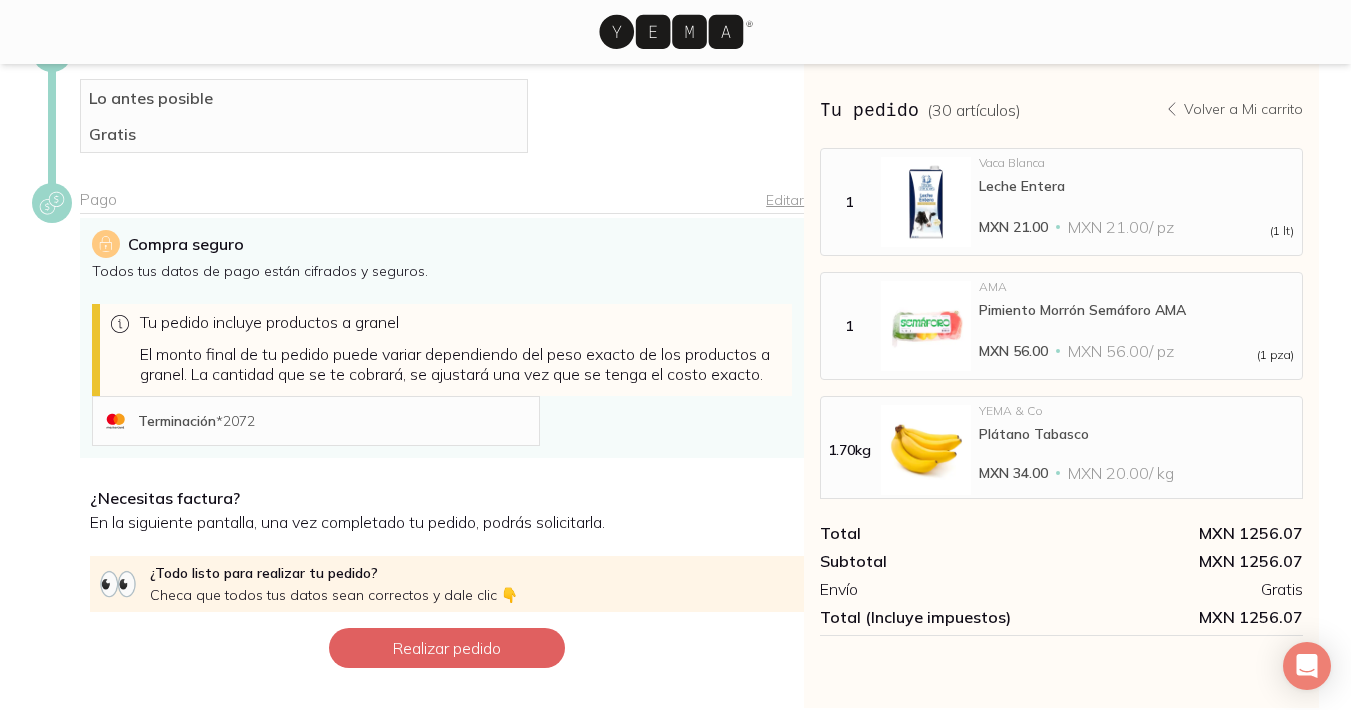 scroll, scrollTop: 381, scrollLeft: 0, axis: vertical 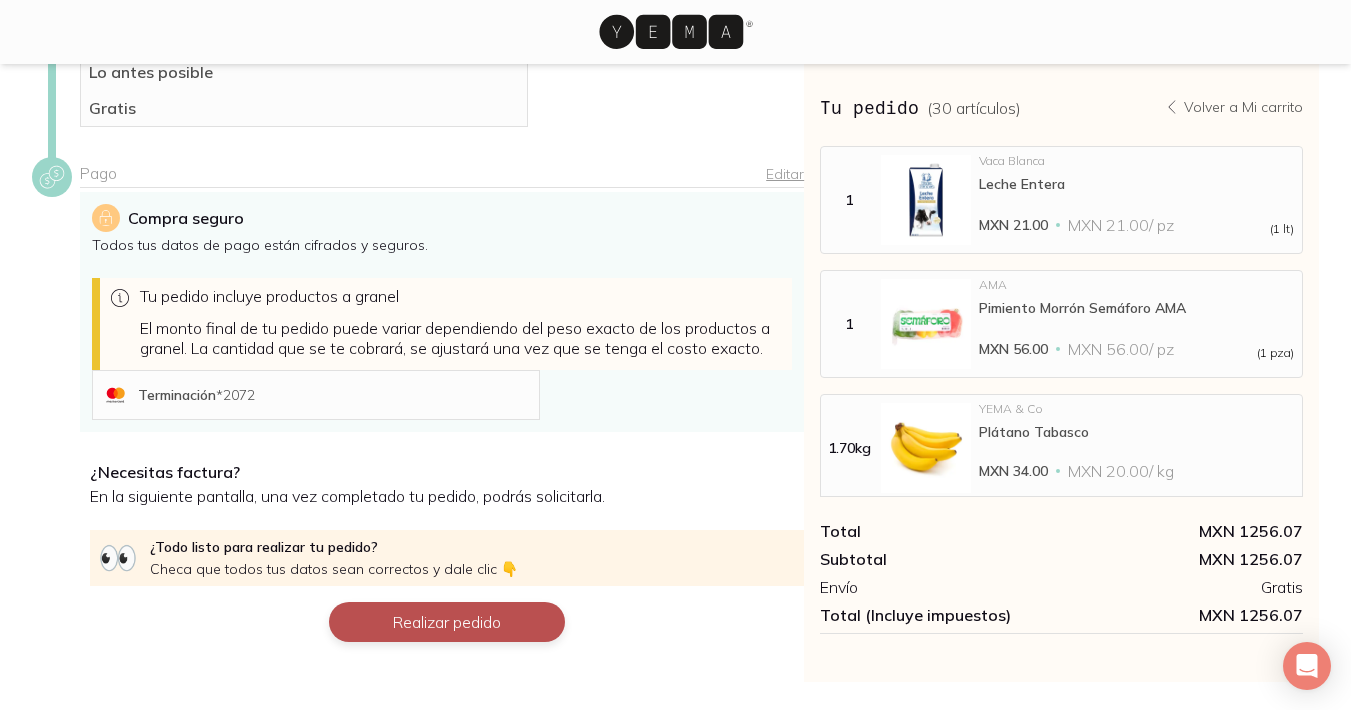 click on "Realizar pedido" at bounding box center [447, 622] 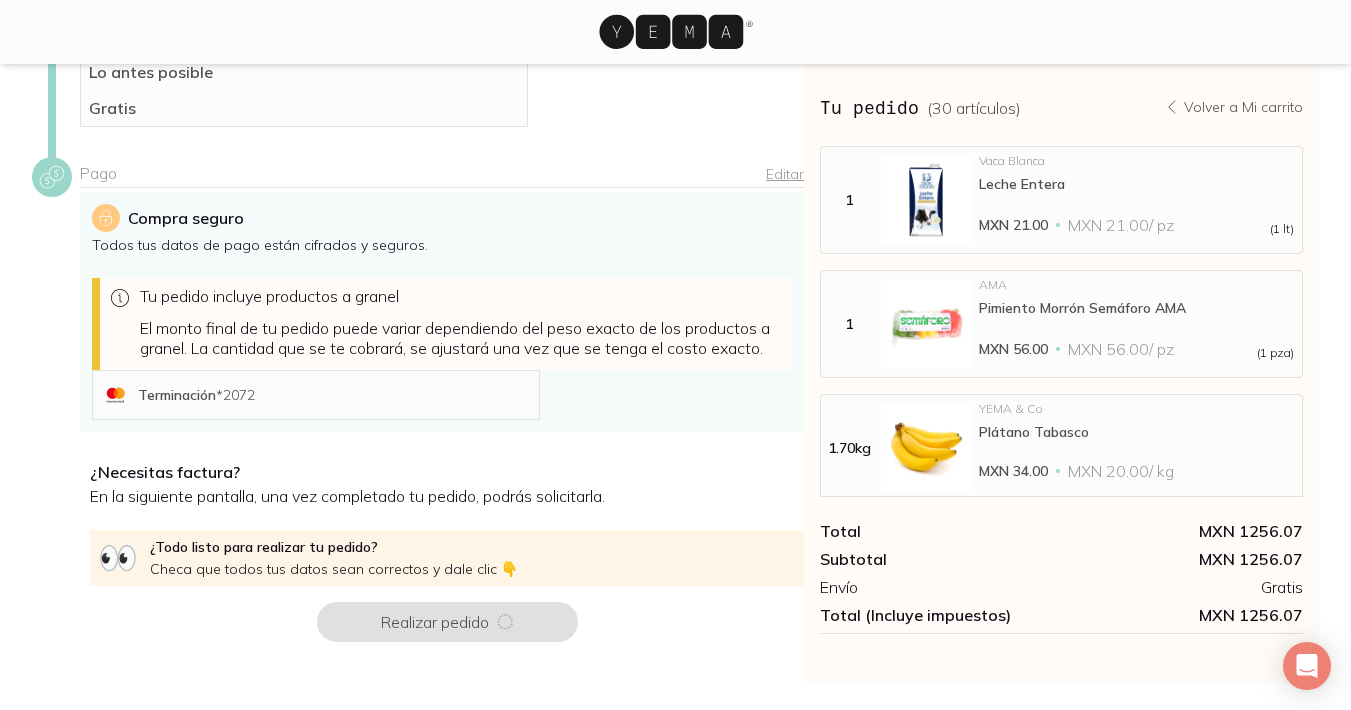 scroll, scrollTop: 0, scrollLeft: 0, axis: both 